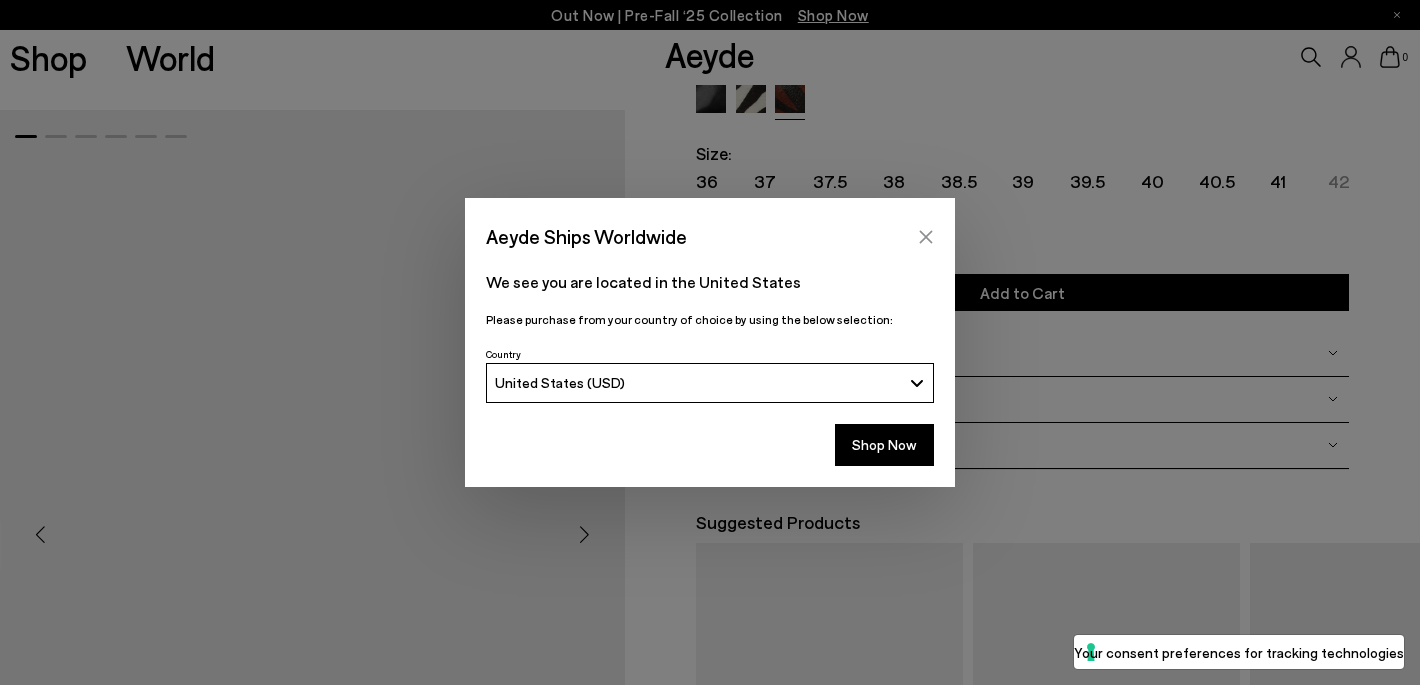 click at bounding box center [926, 237] 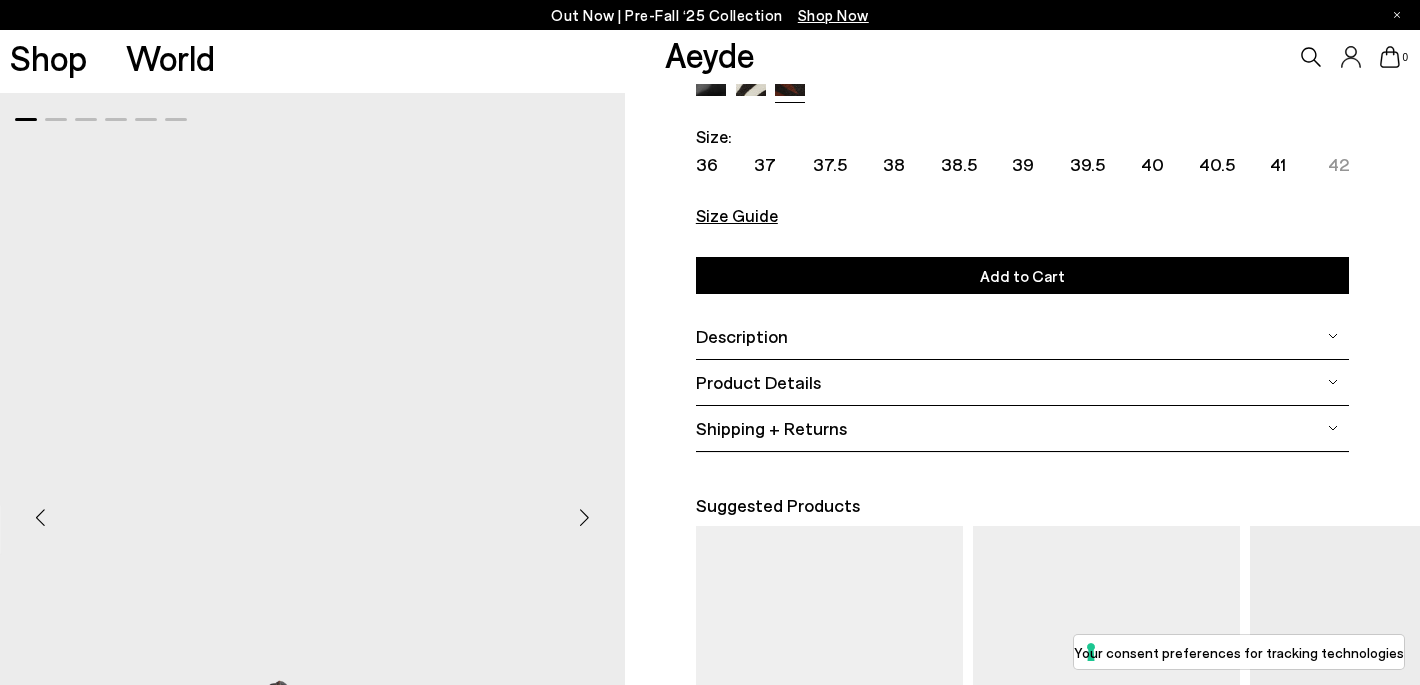 scroll, scrollTop: 111, scrollLeft: 0, axis: vertical 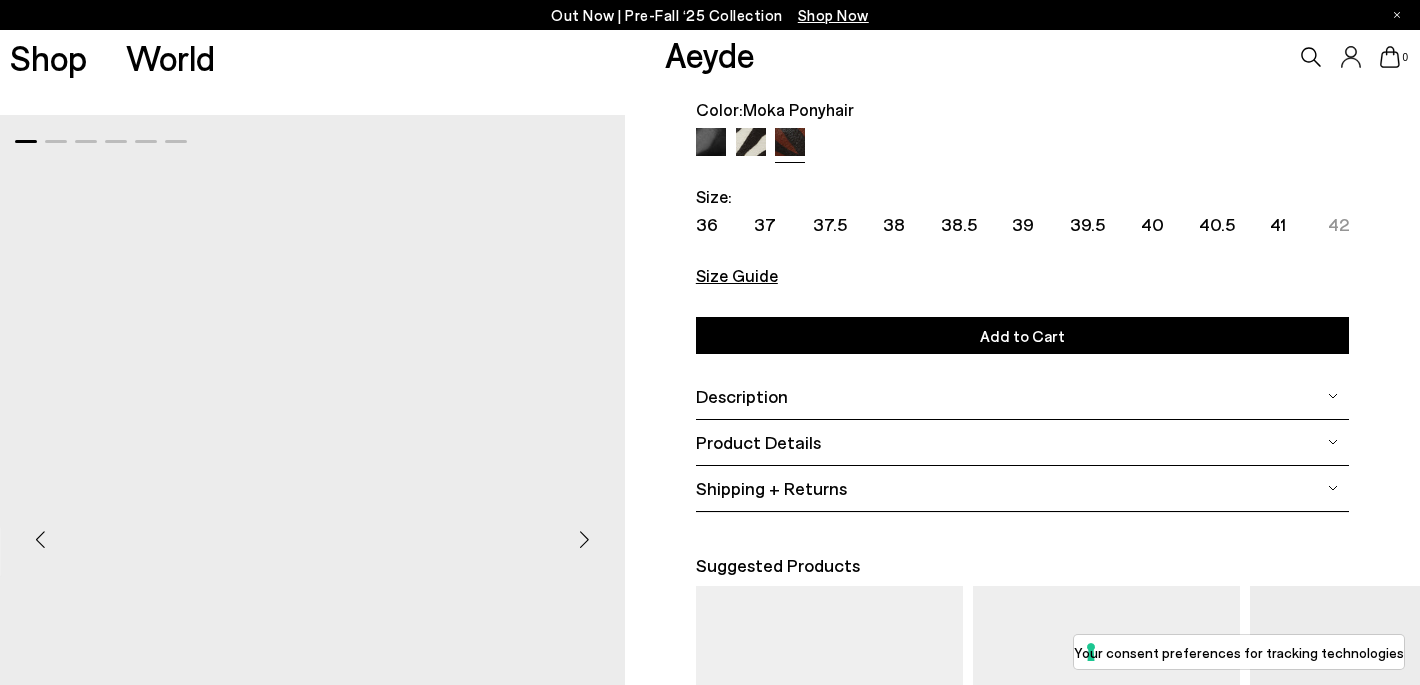 click on "37" at bounding box center [783, 224] 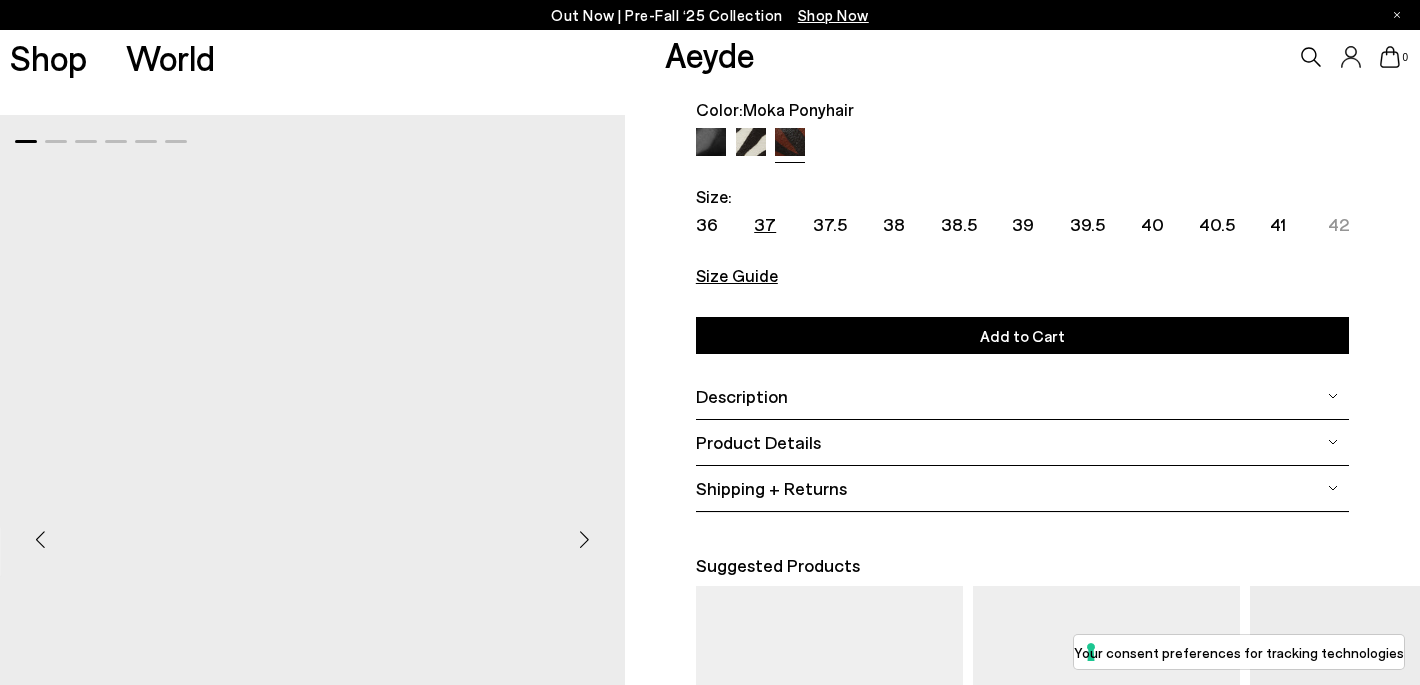 click on "Add to Cart
Select a Size" at bounding box center [1022, 335] 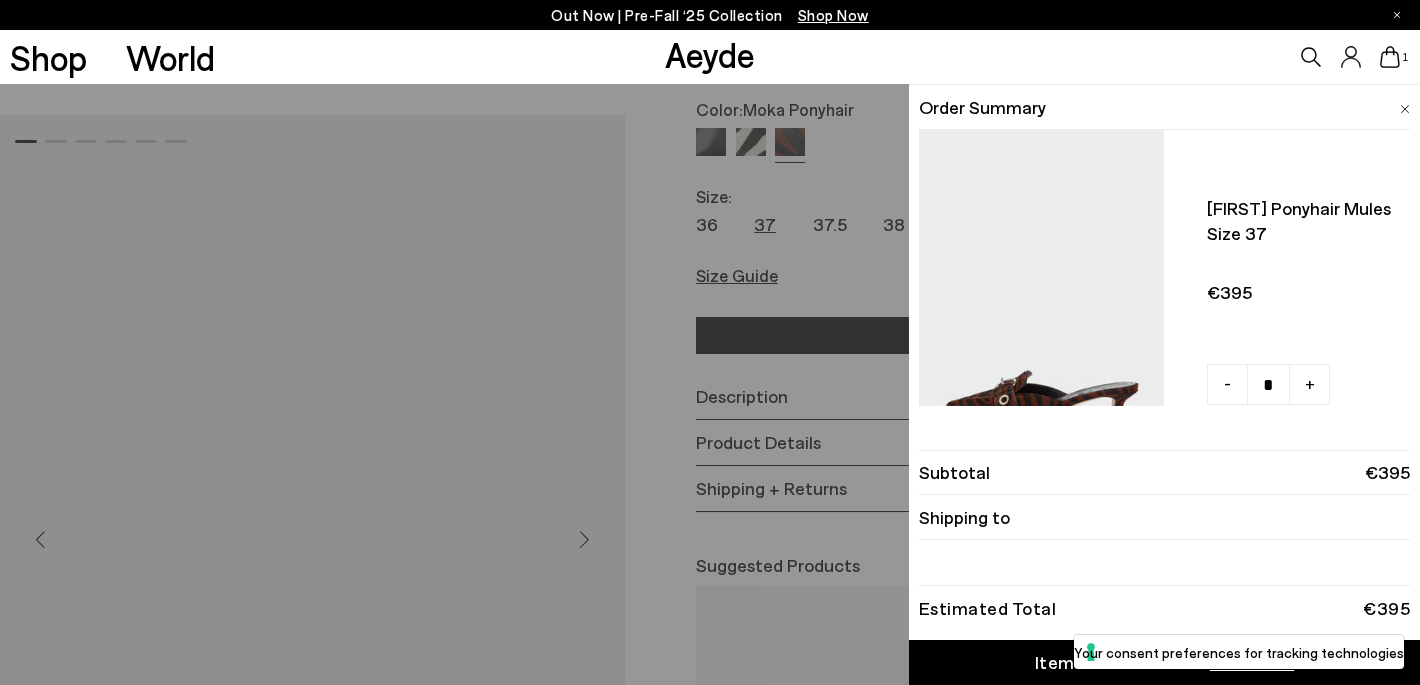 click on "Quick Add
Color
Size
View Details
Order Summary
Danielle ponyhair mules
Size
37
- +" at bounding box center (710, 384) 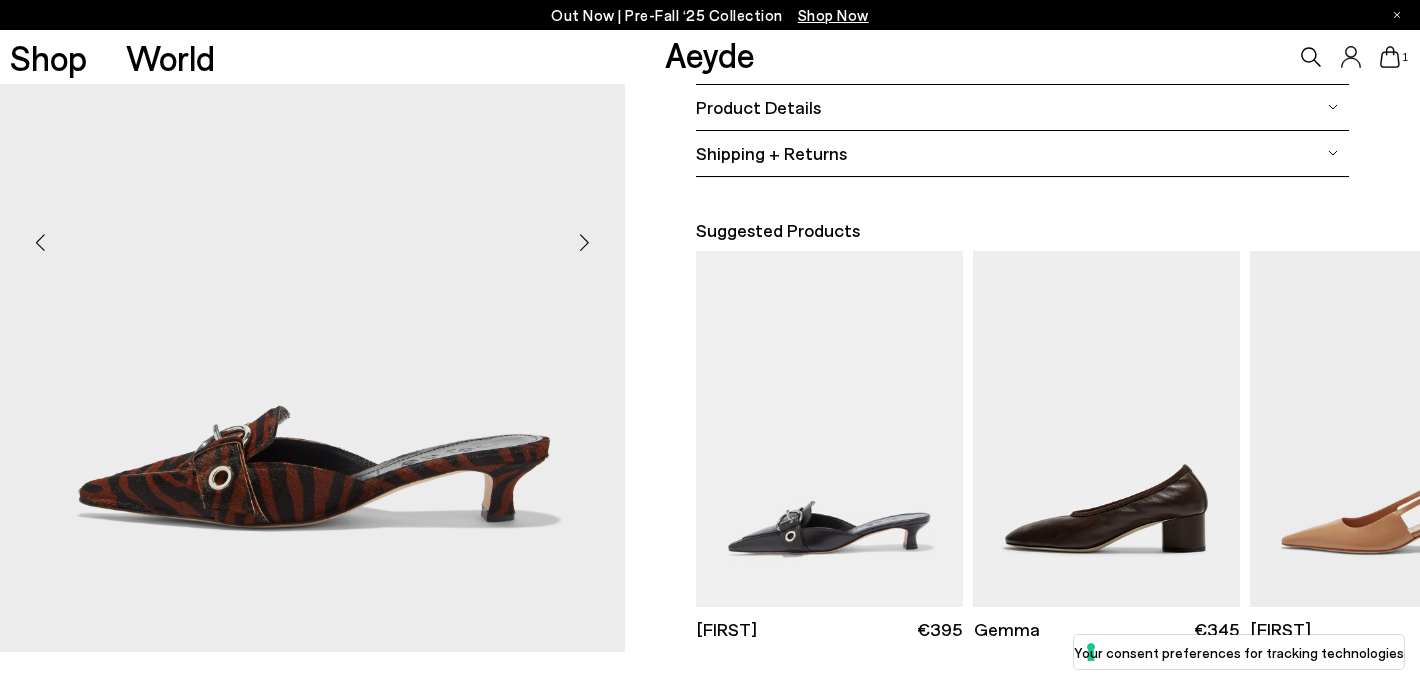 scroll, scrollTop: 800, scrollLeft: 0, axis: vertical 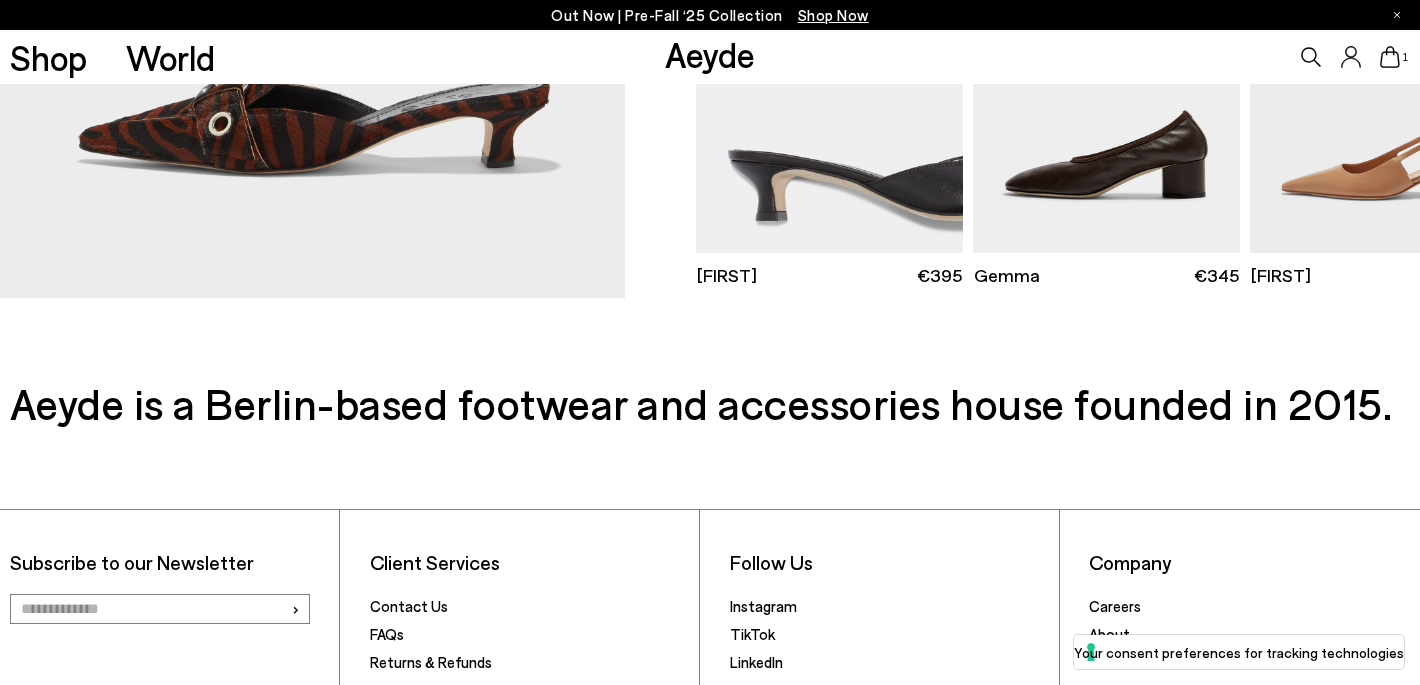 click at bounding box center (829, 75) 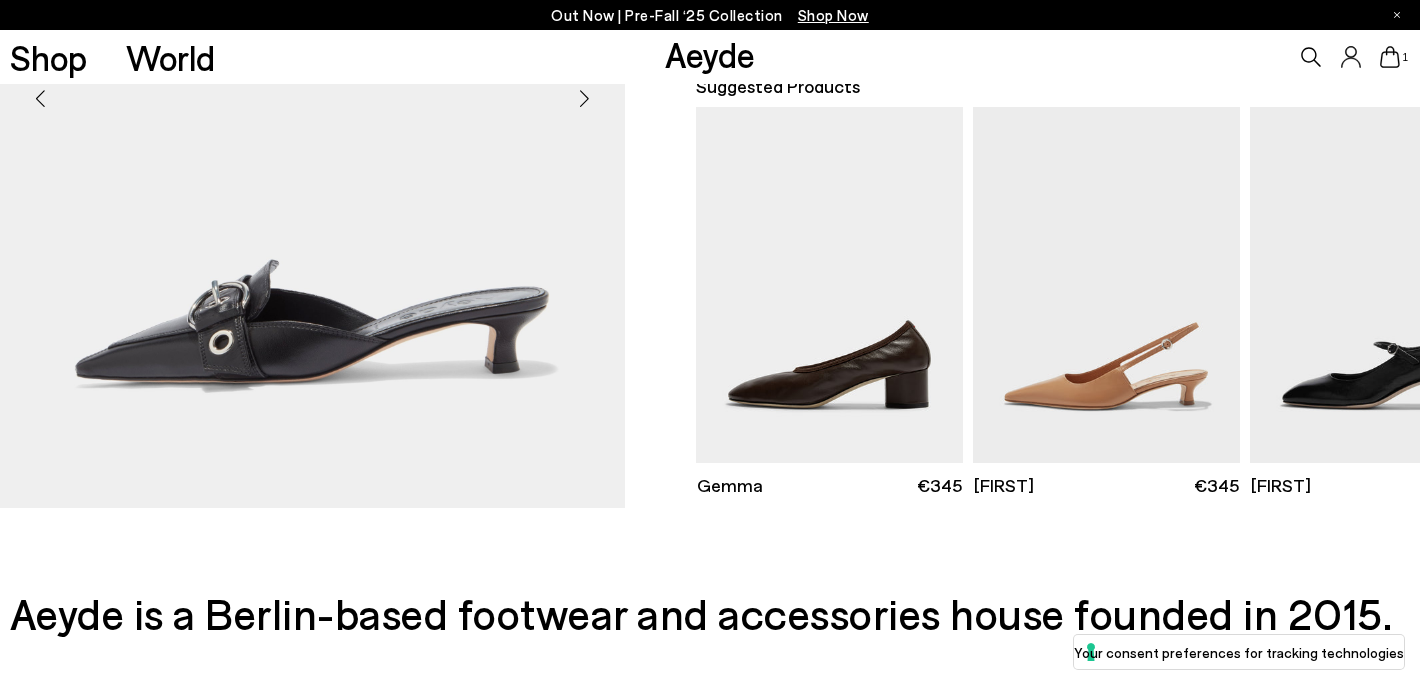 scroll, scrollTop: 597, scrollLeft: 0, axis: vertical 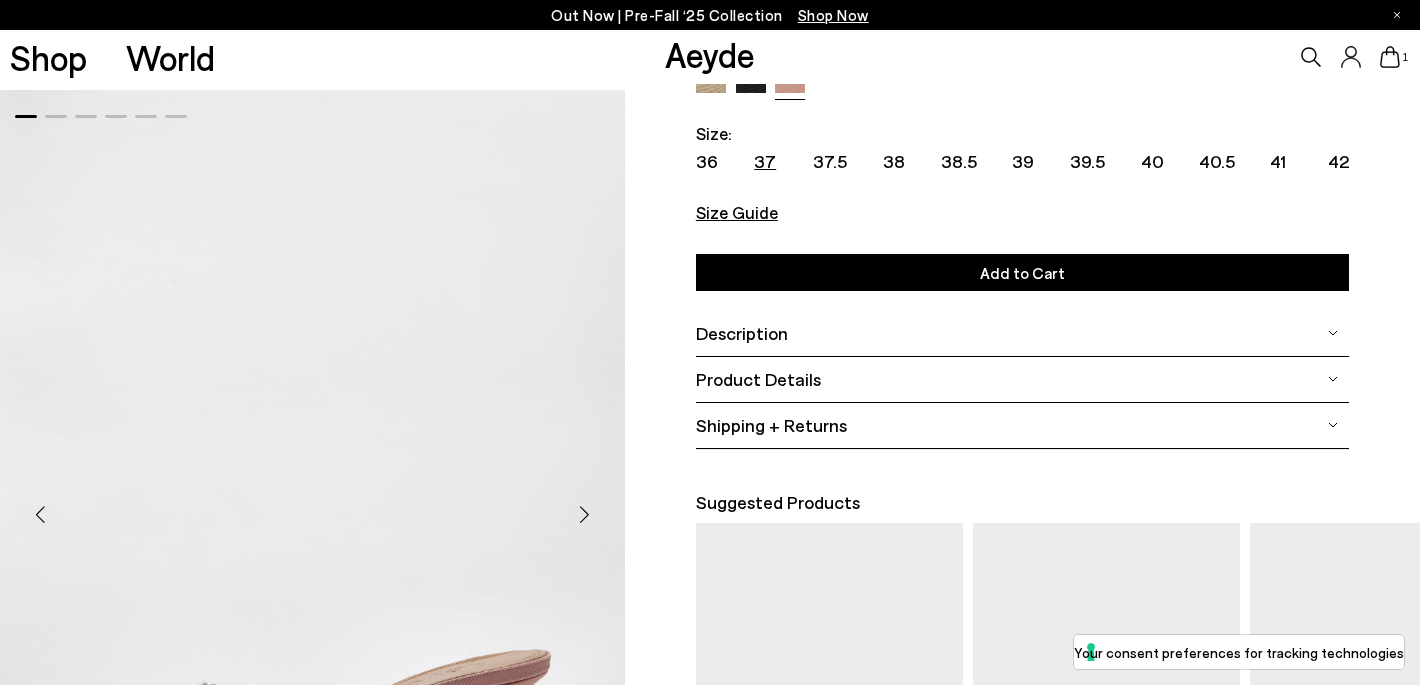 click on "37" at bounding box center (765, 161) 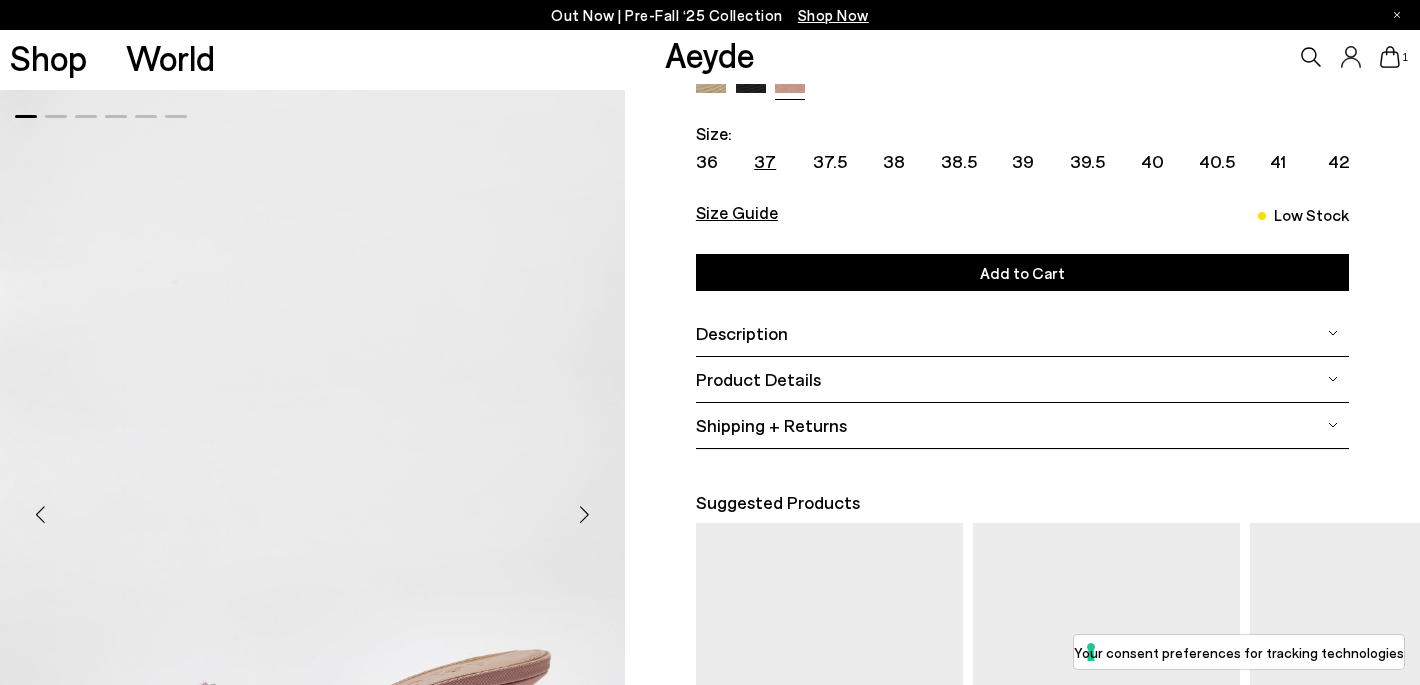 click on "Add to Cart
Select a Size" at bounding box center [1022, 272] 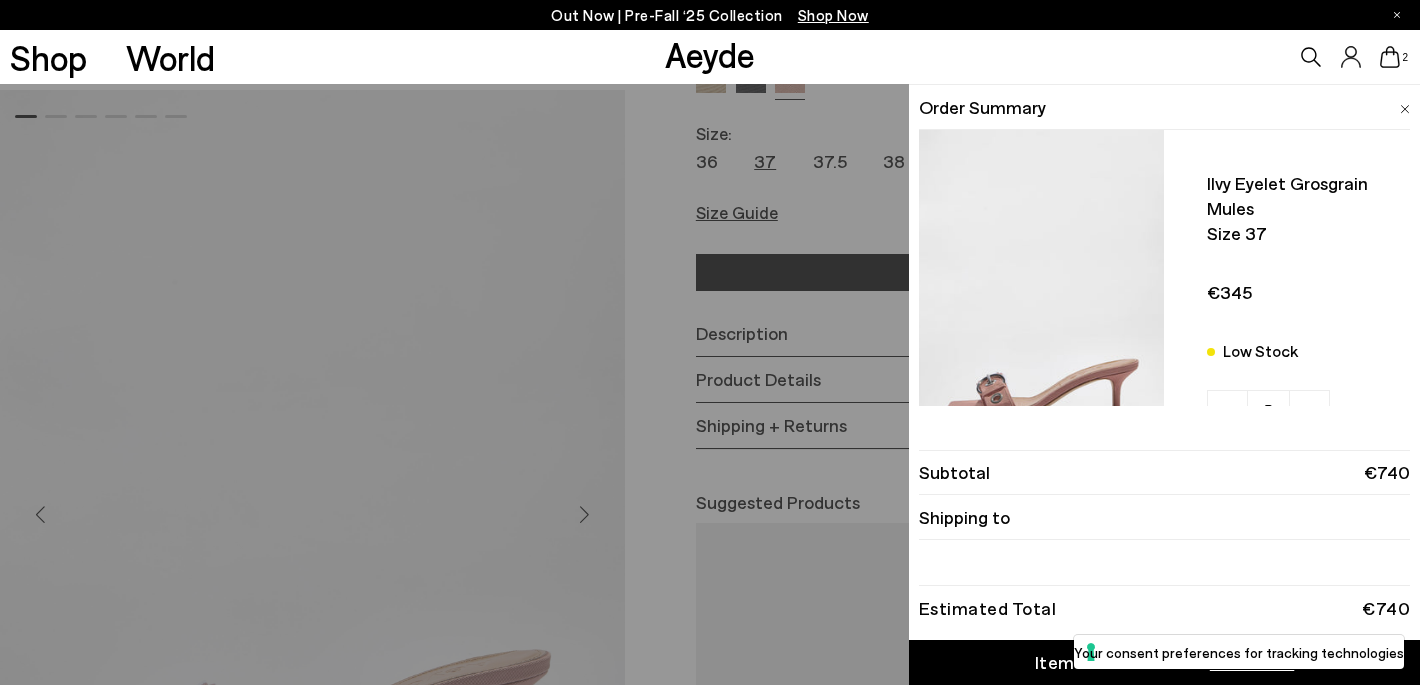 click on "Quick Add
Color
Size
View Details
Order Summary
Ilvy eyelet grosgrain mules
Size
37
Low Stock
- + -" at bounding box center [710, 384] 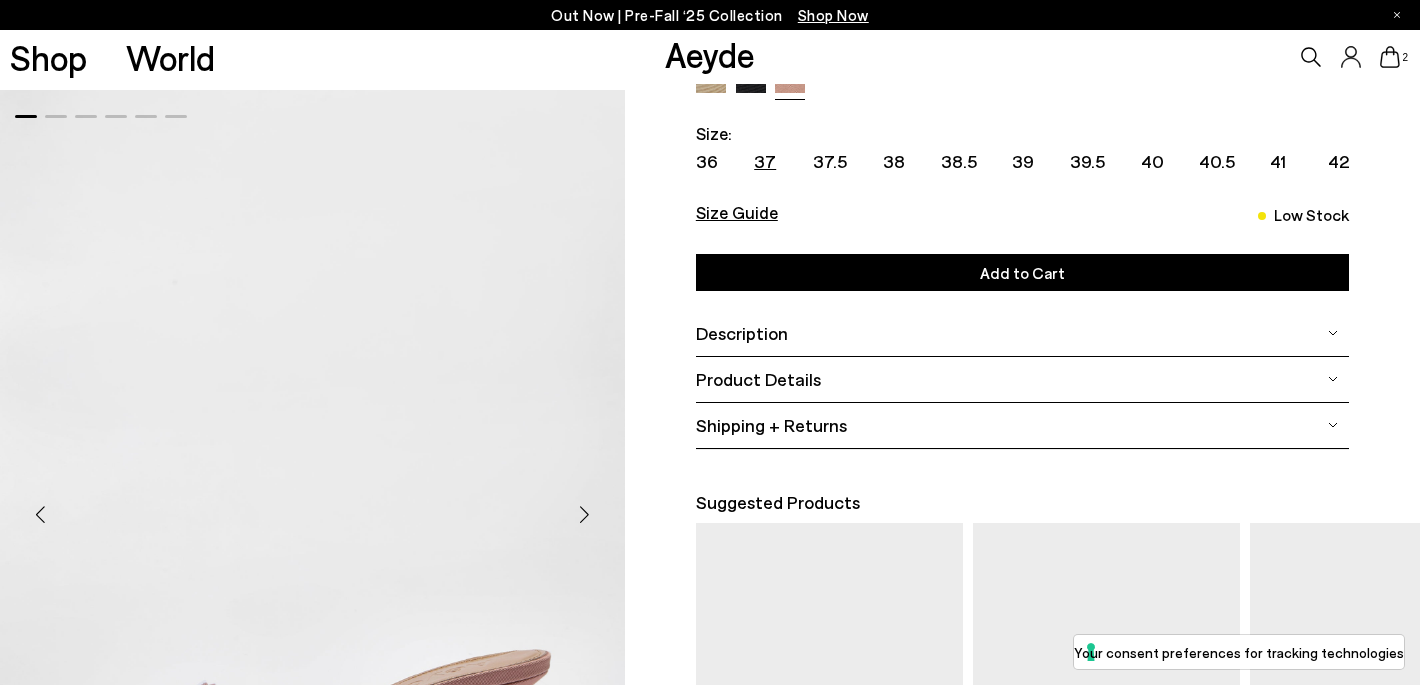 click at bounding box center [1022, 81] 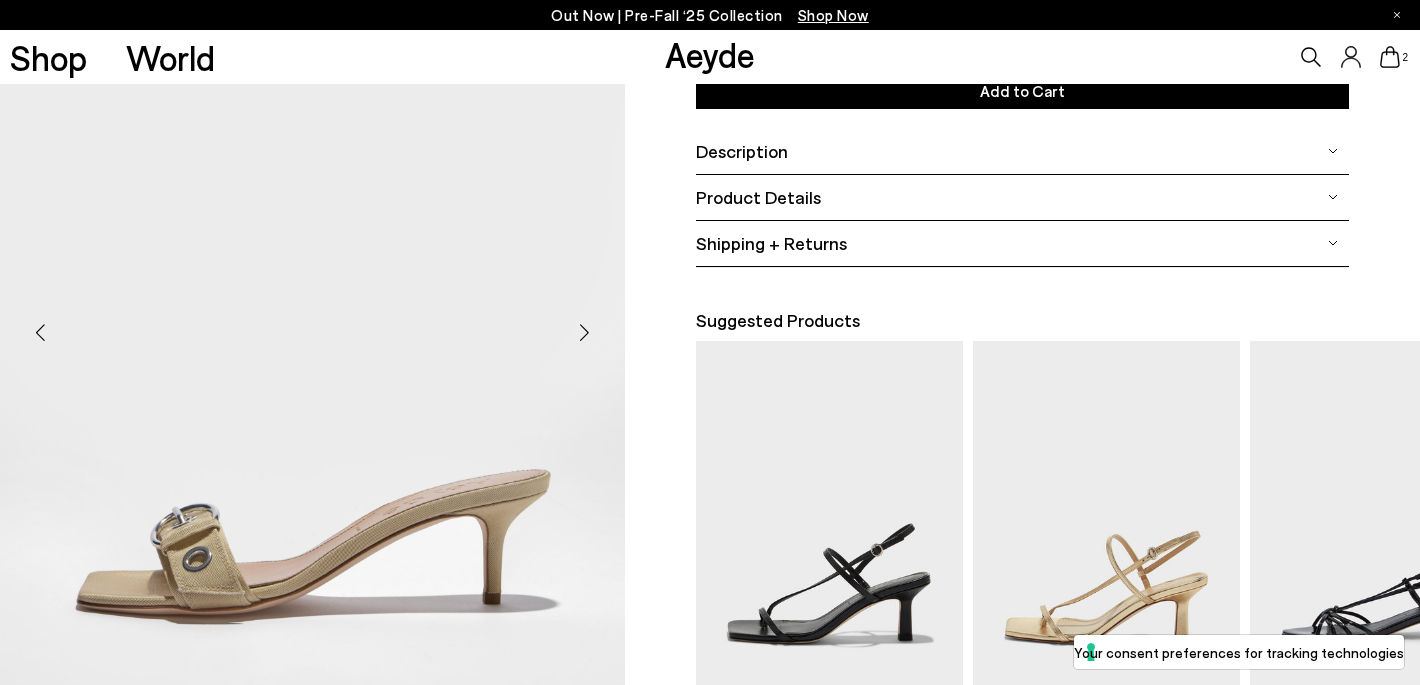 scroll, scrollTop: 362, scrollLeft: 0, axis: vertical 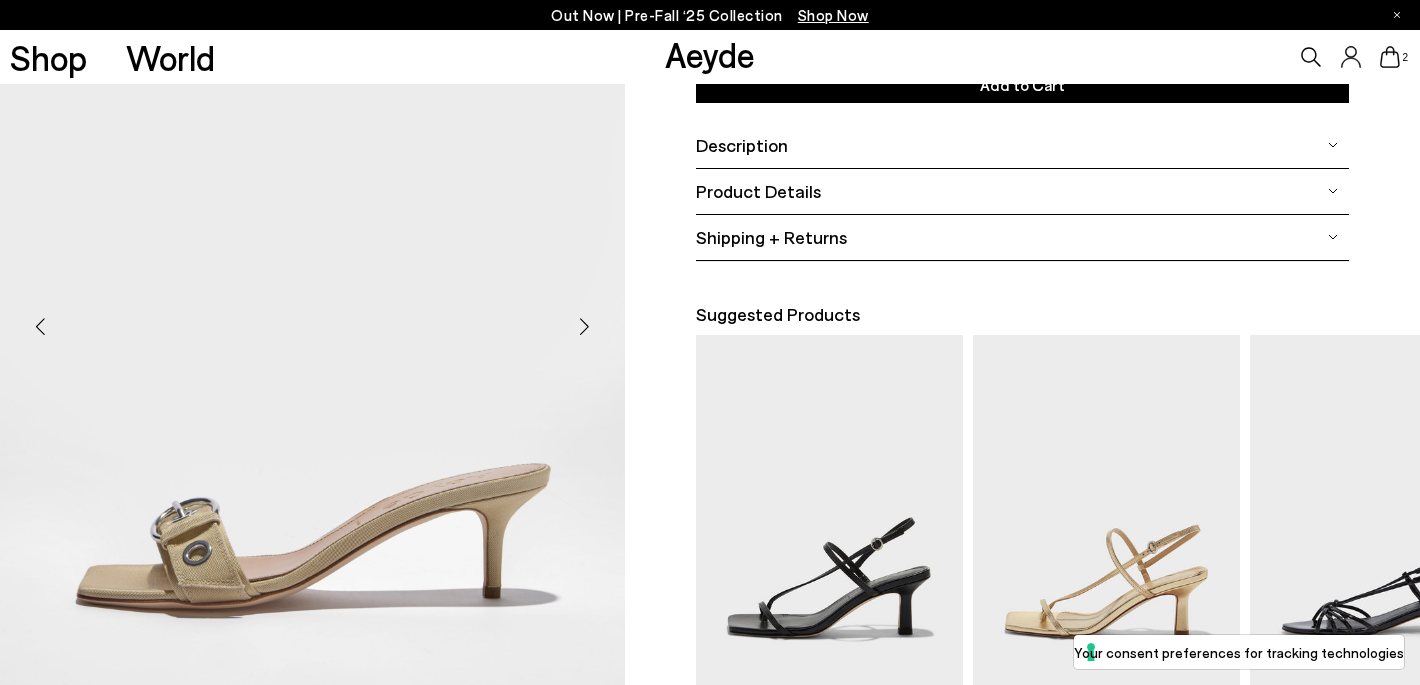 click at bounding box center [585, 327] 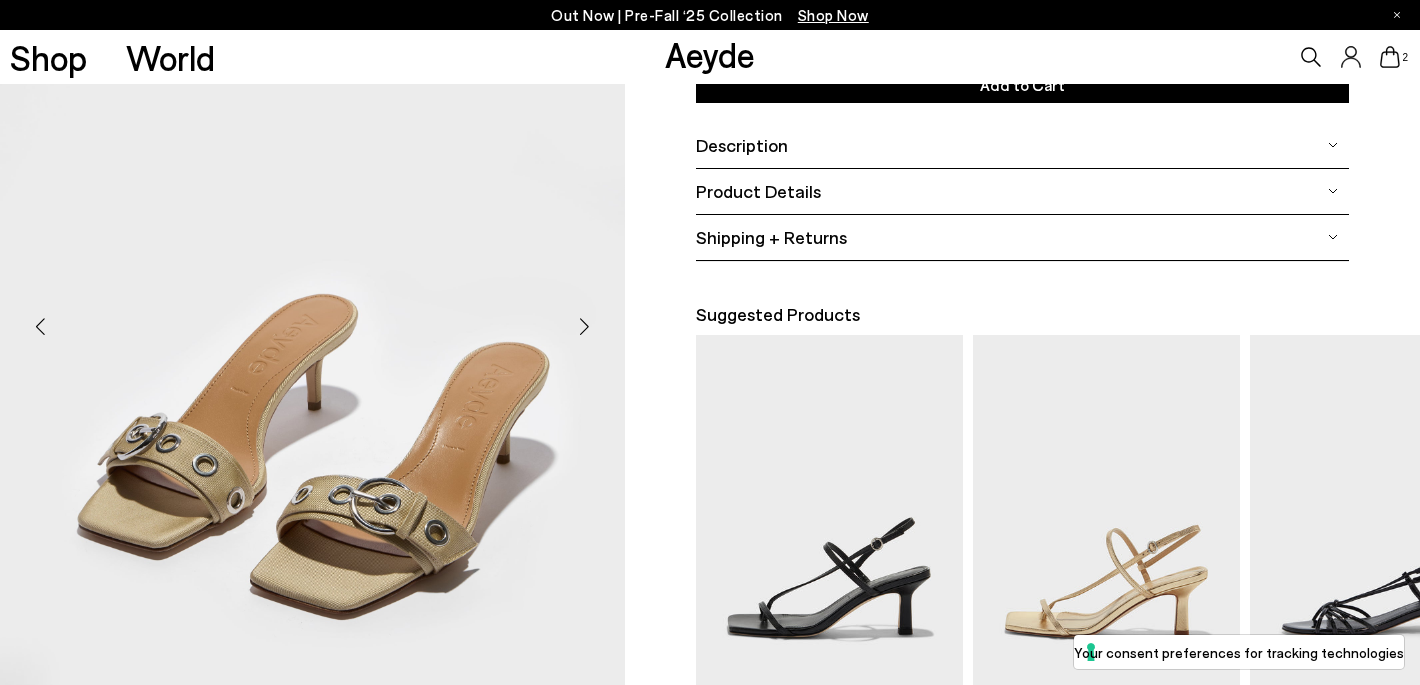 click at bounding box center (585, 327) 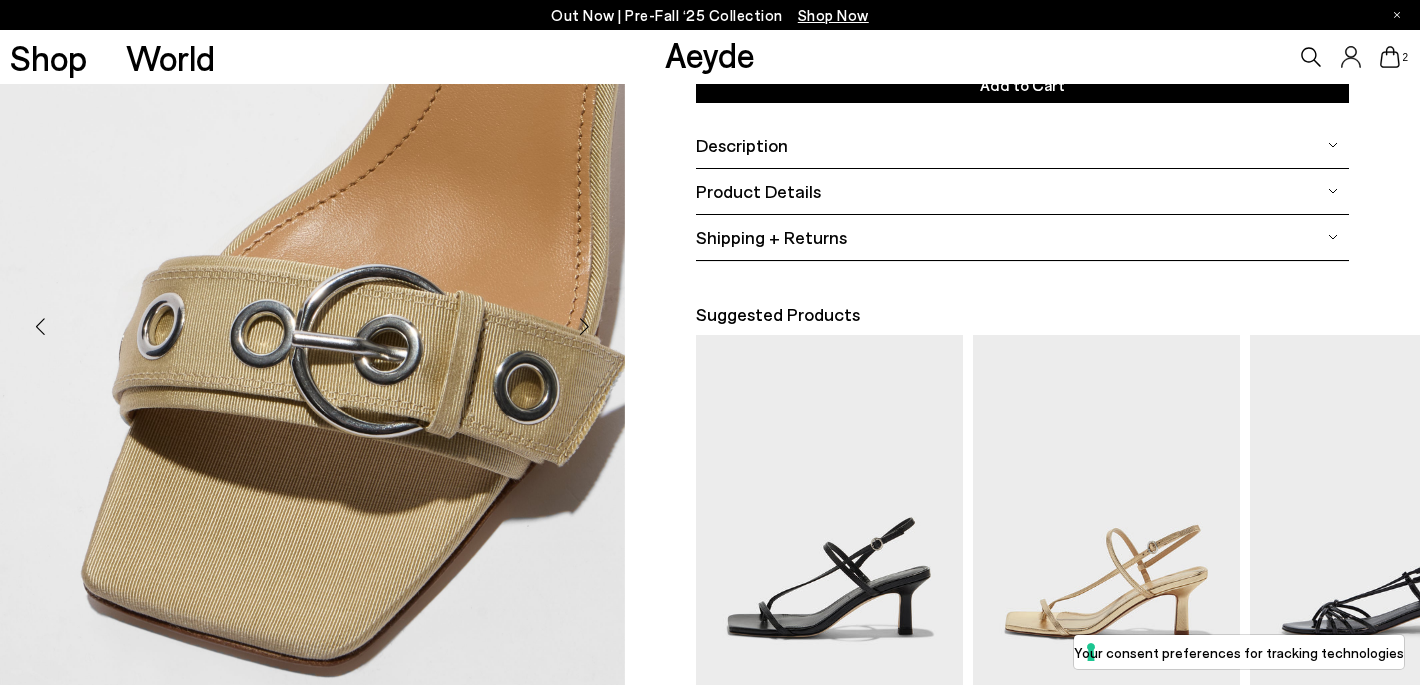 click at bounding box center [585, 327] 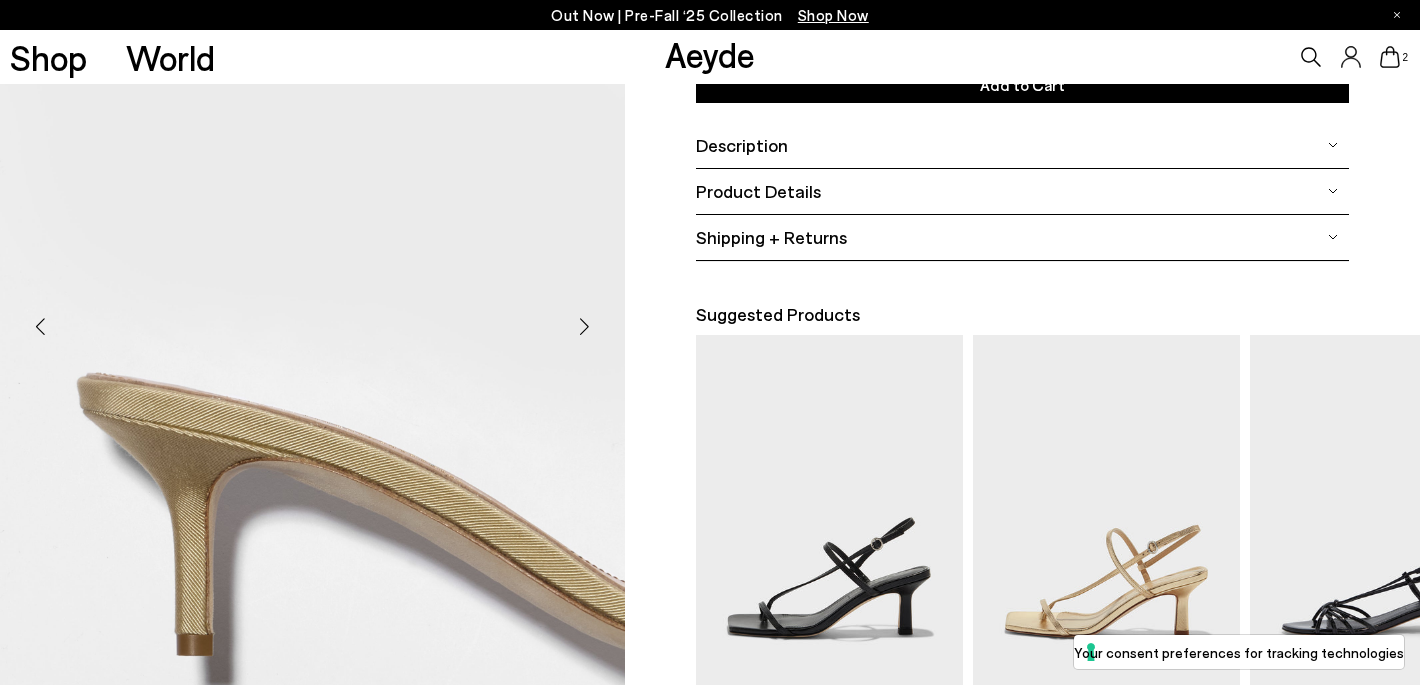 click at bounding box center [585, 327] 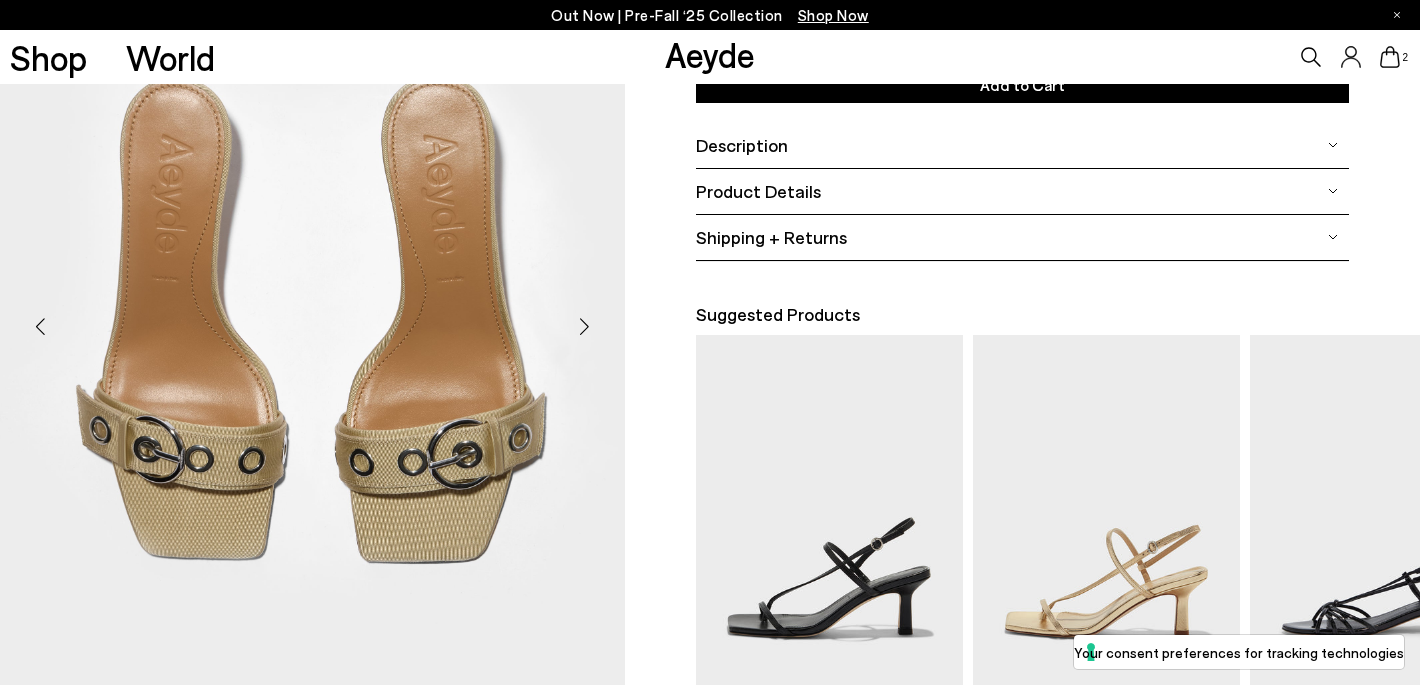 click at bounding box center [585, 327] 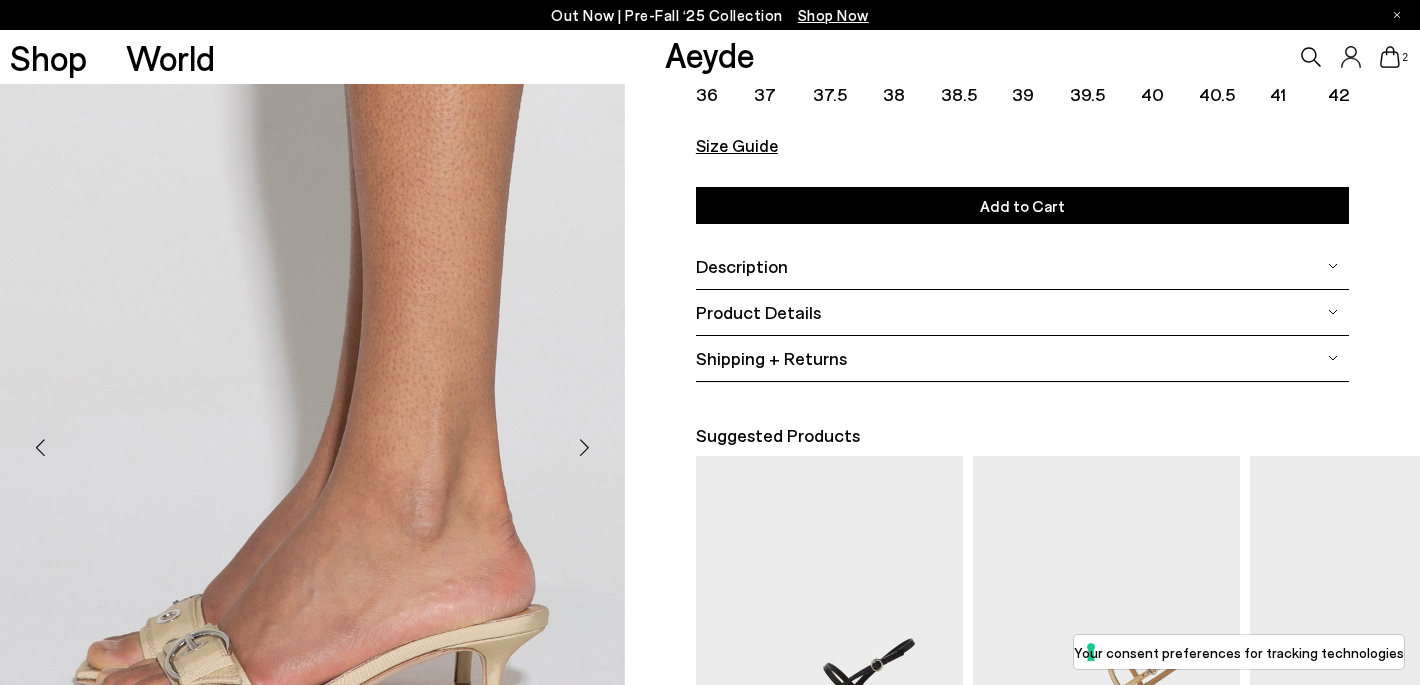 scroll, scrollTop: 159, scrollLeft: 0, axis: vertical 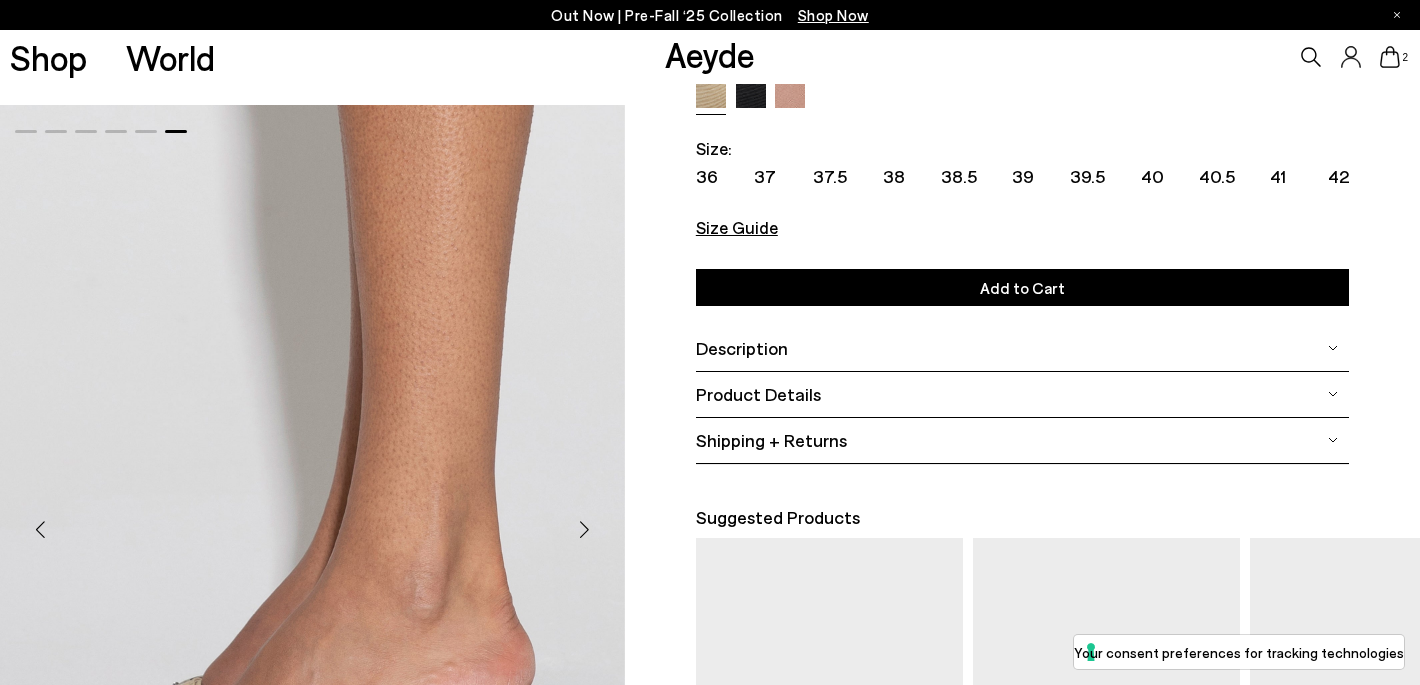 click at bounding box center (790, 95) 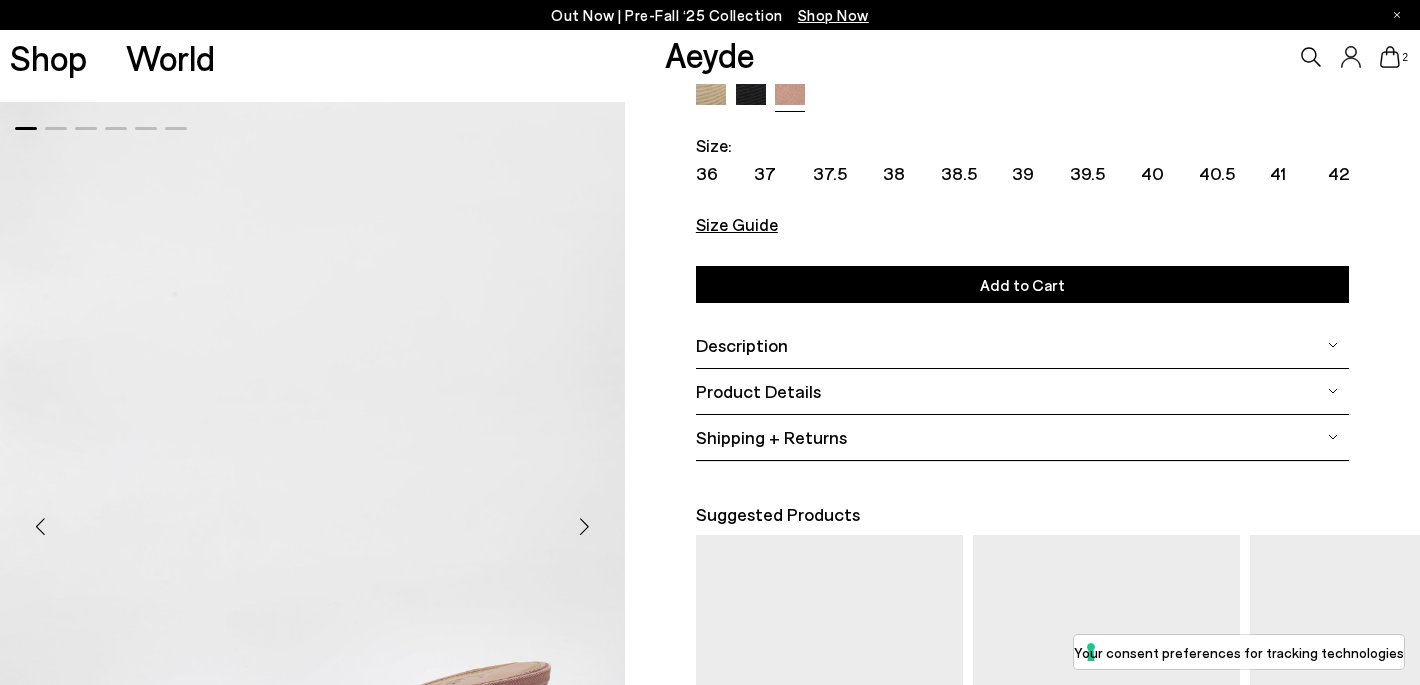 scroll, scrollTop: 0, scrollLeft: 0, axis: both 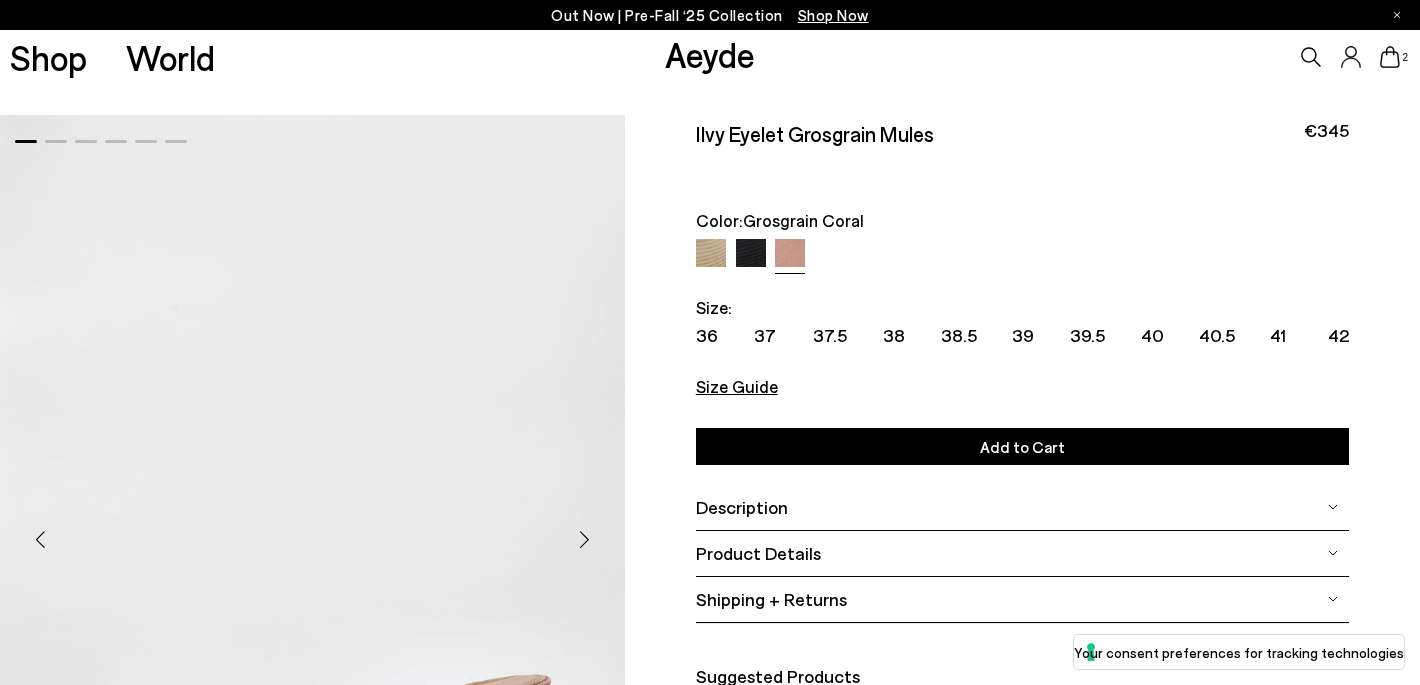 click at bounding box center [711, 254] 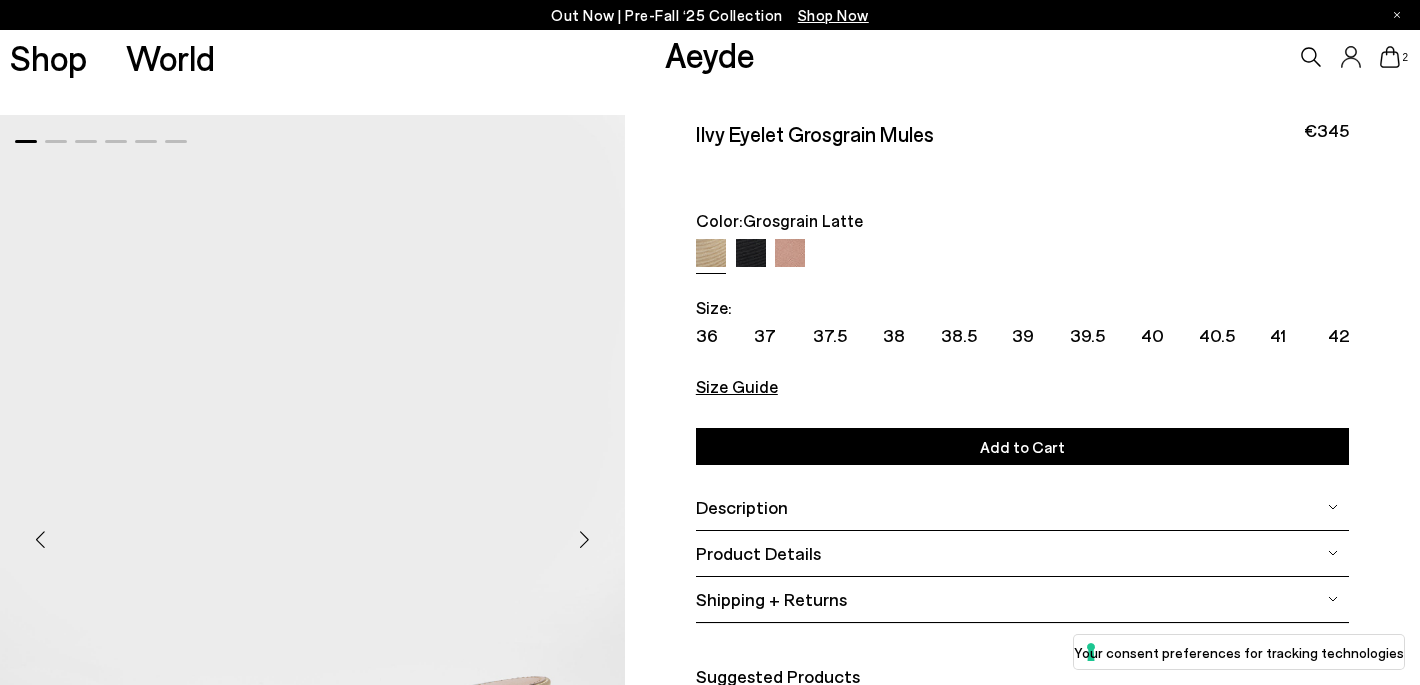 scroll, scrollTop: 0, scrollLeft: 0, axis: both 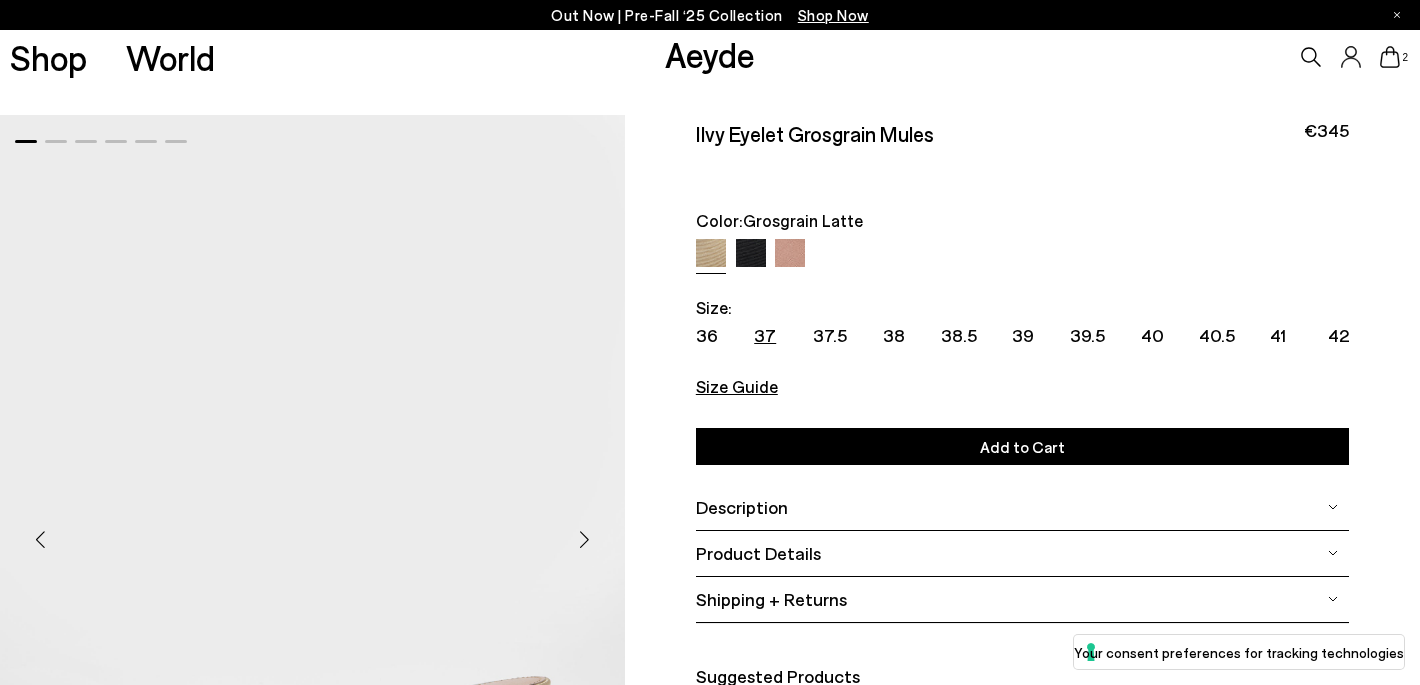click on "37" at bounding box center [765, 335] 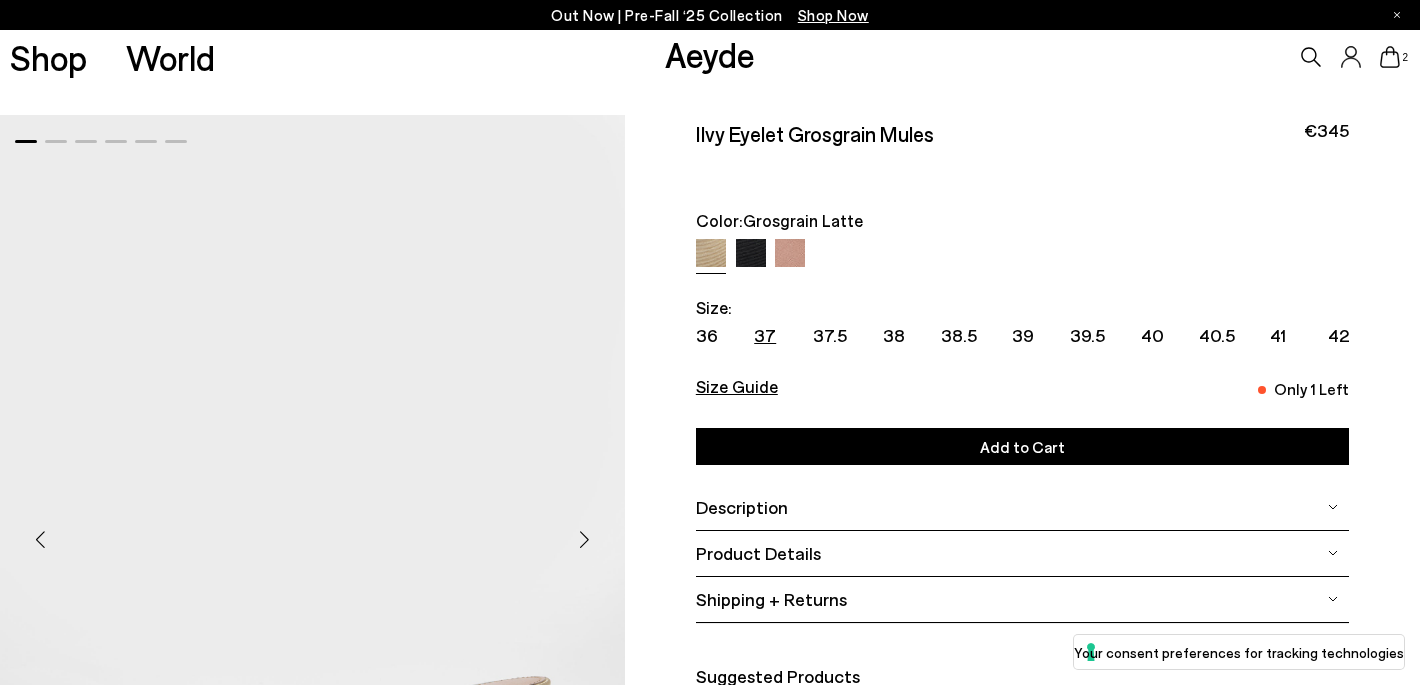 click on "Add to Cart
Select a Size" at bounding box center (1022, 446) 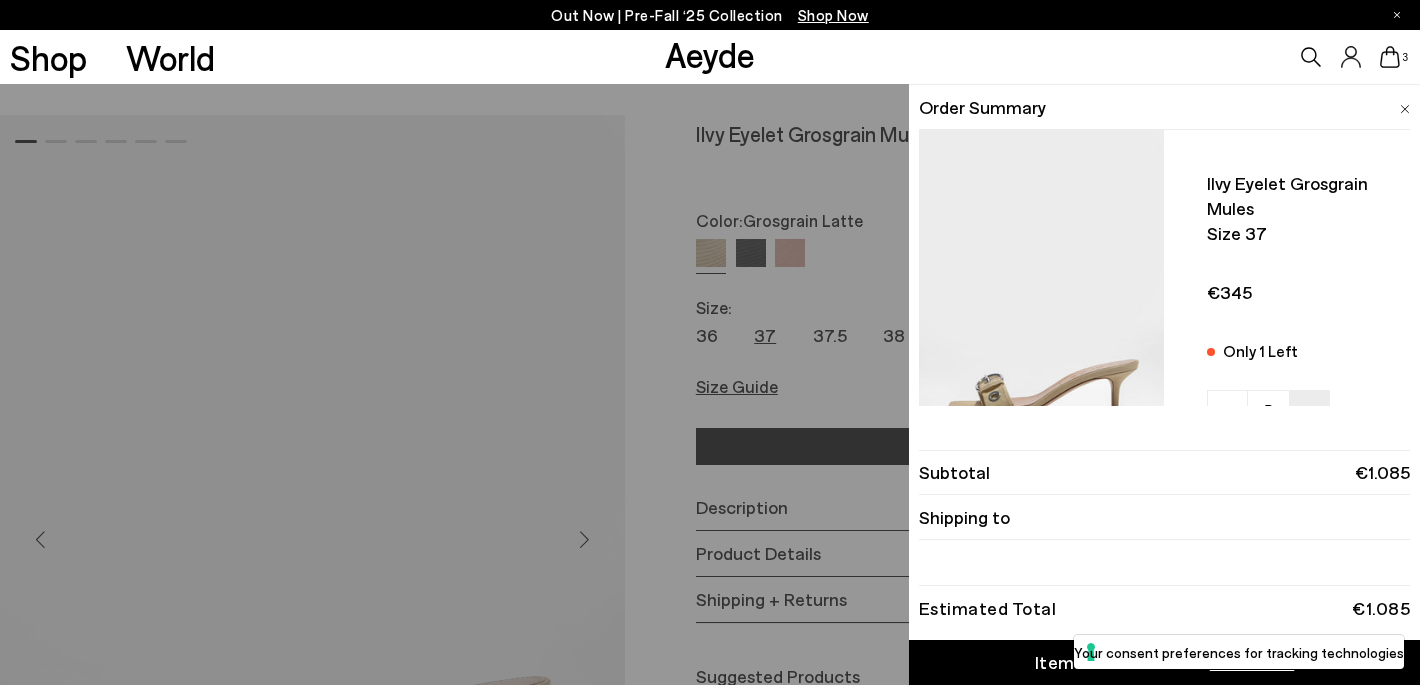 click on "Quick Add
Color
Size
View Details
Order Summary
Ilvy eyelet grosgrain mules
Size
37
Only 1 Left
- +" at bounding box center (710, 384) 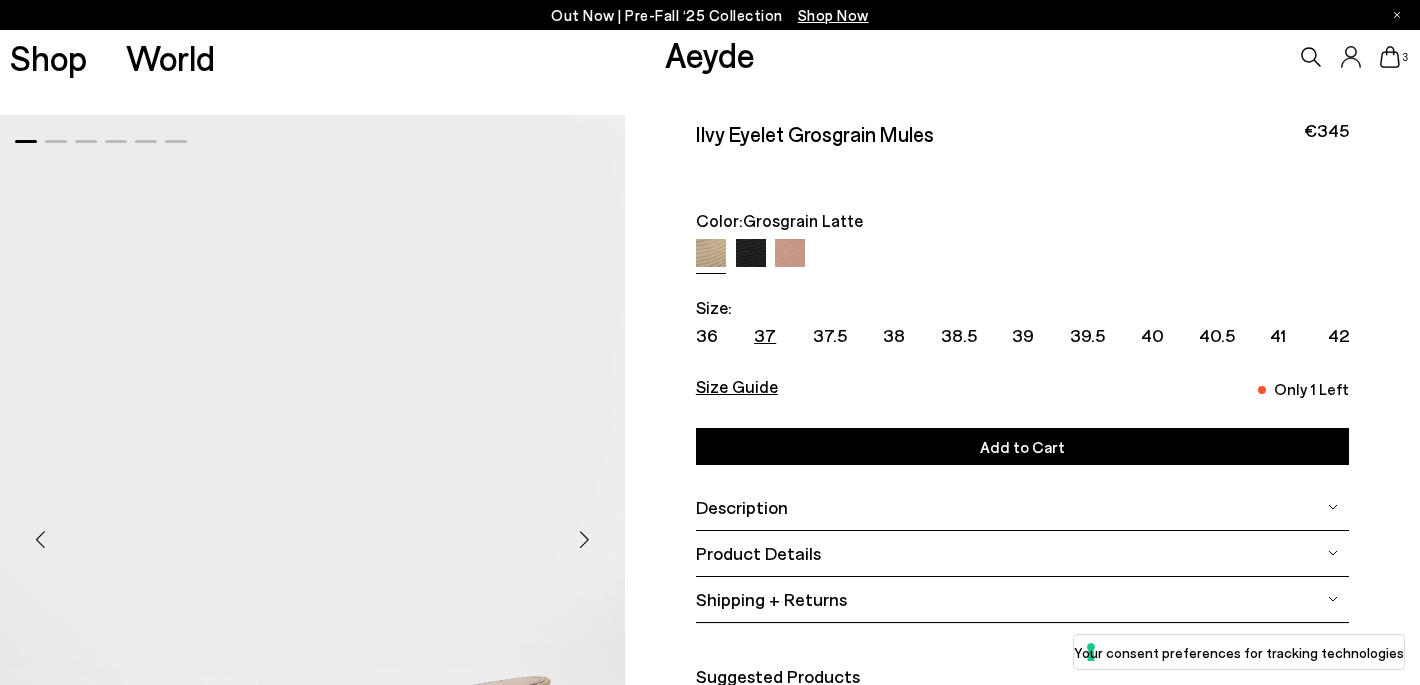 click at bounding box center (751, 254) 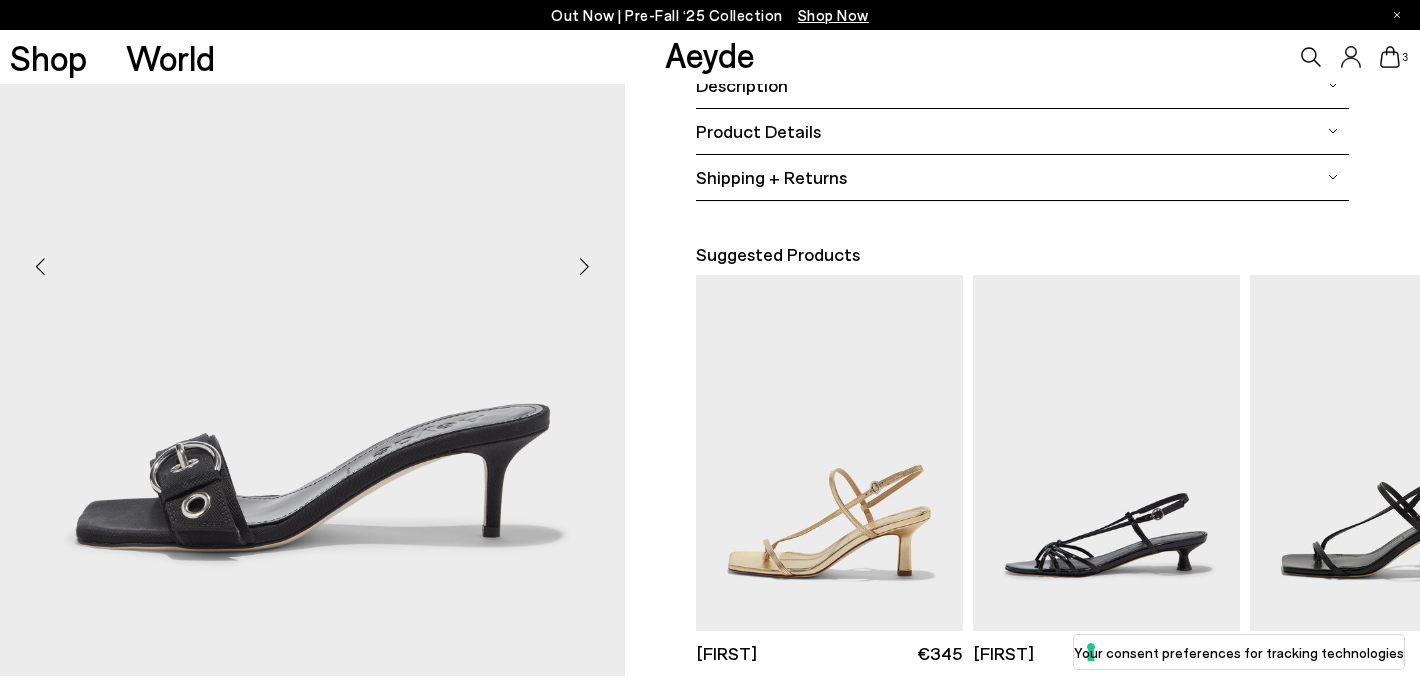 scroll, scrollTop: 430, scrollLeft: 0, axis: vertical 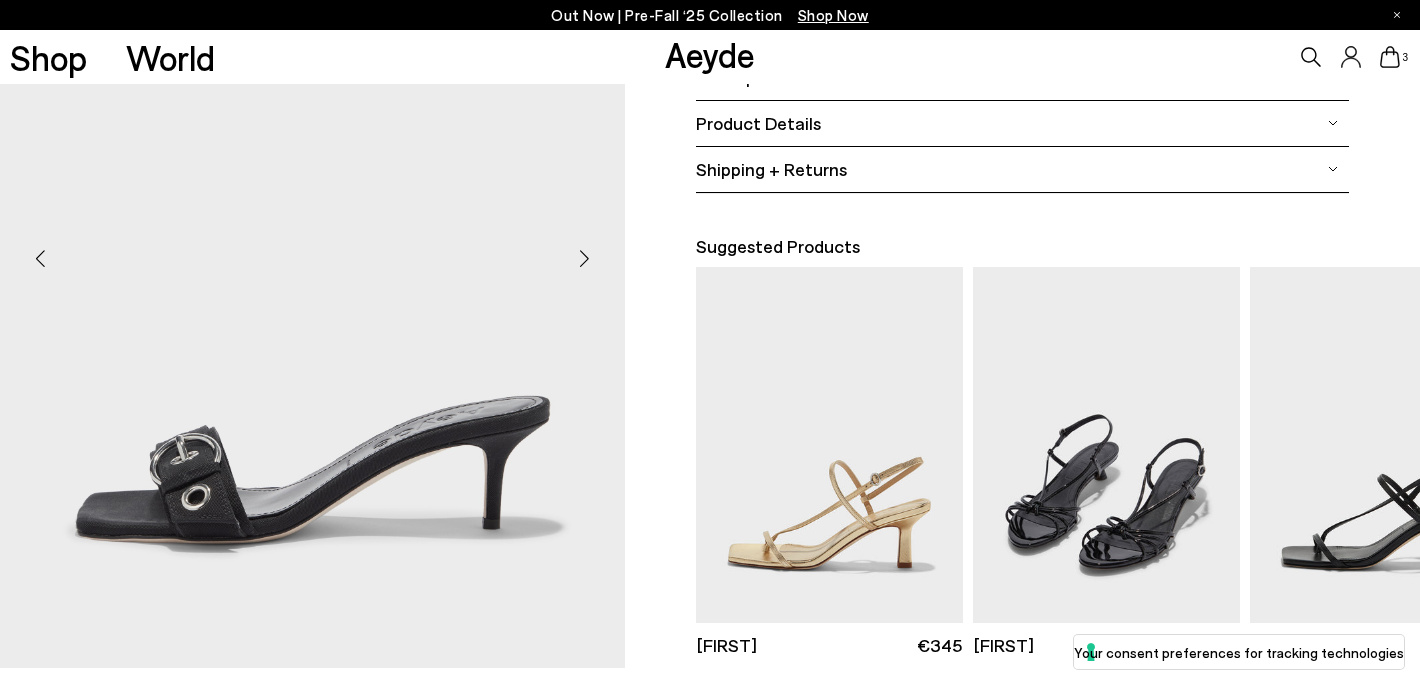 click at bounding box center (1106, 445) 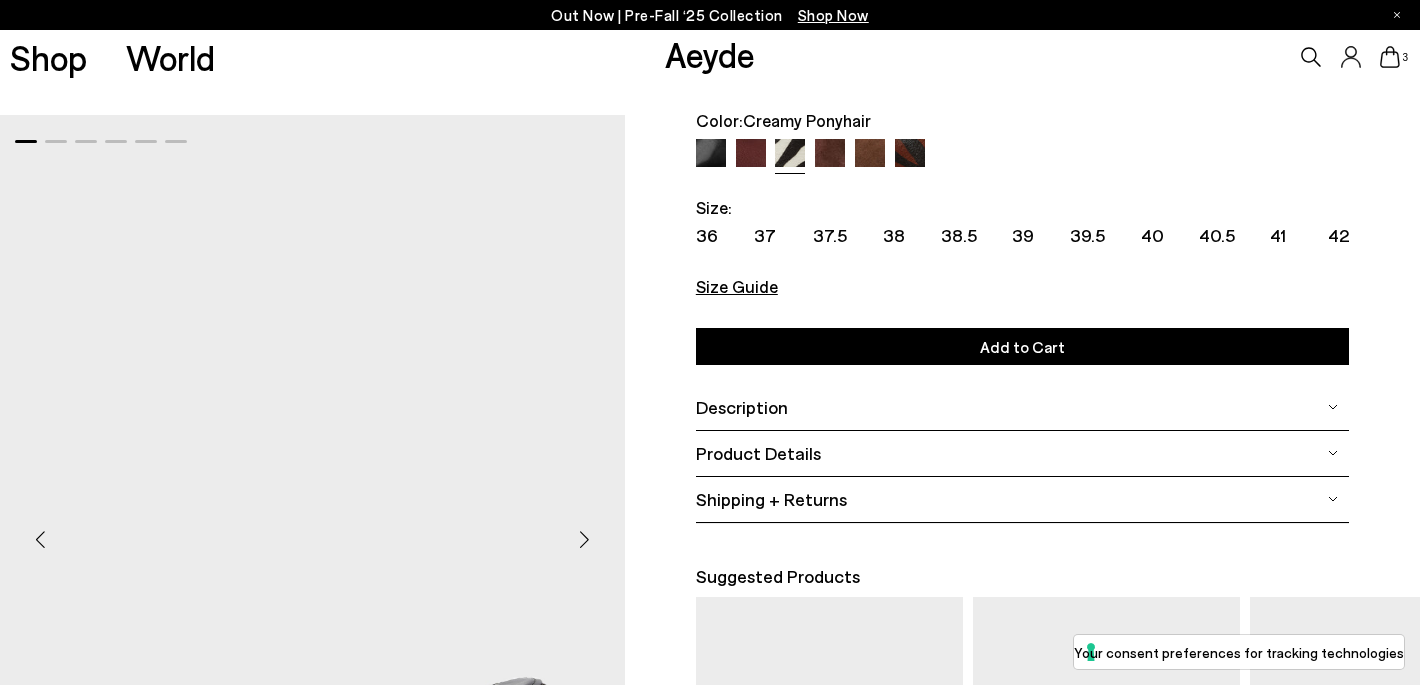 click on "Shipping + Returns" at bounding box center (1022, 499) 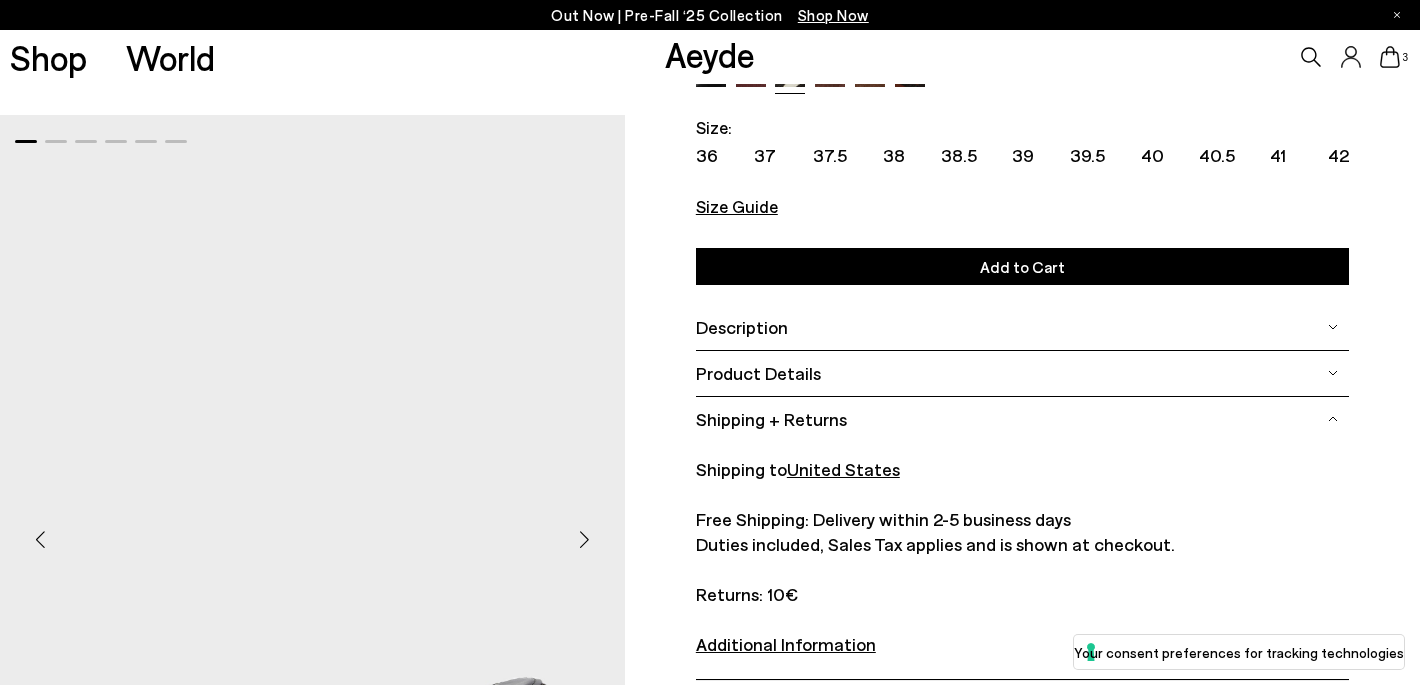 scroll, scrollTop: 194, scrollLeft: 0, axis: vertical 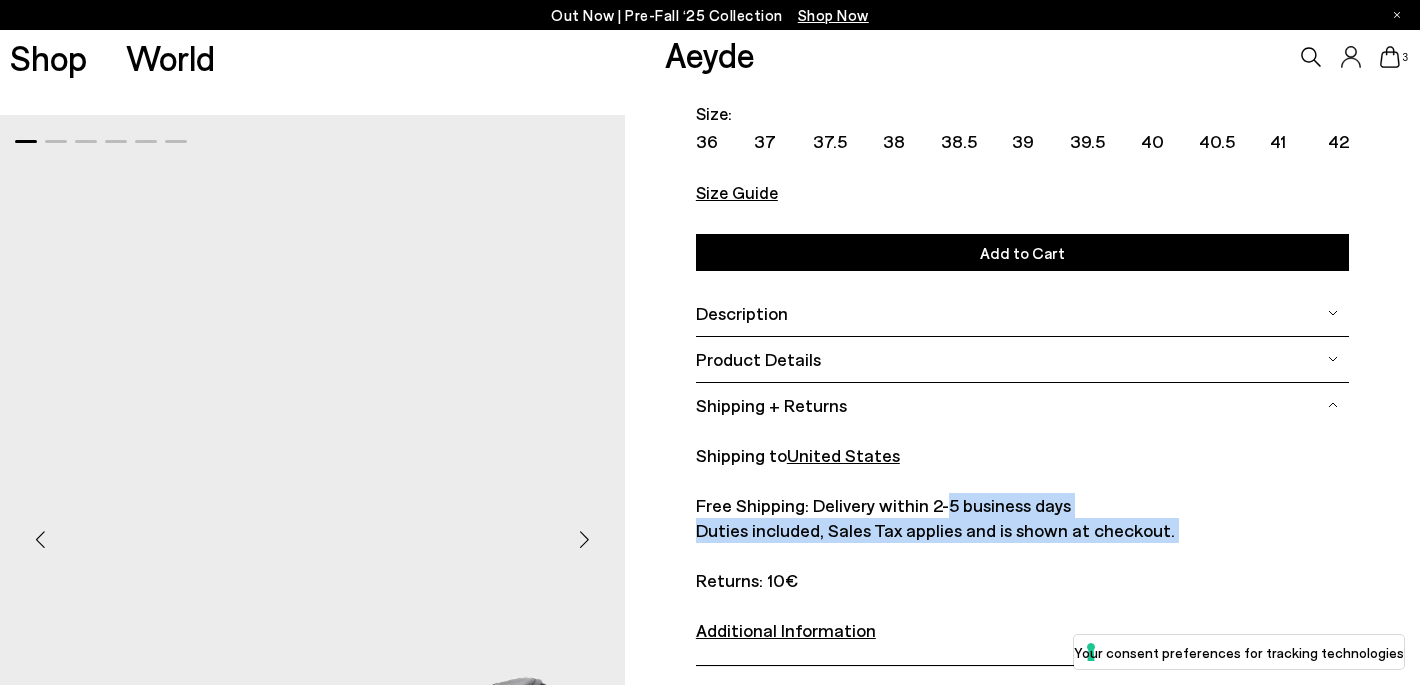 drag, startPoint x: 938, startPoint y: 508, endPoint x: 1138, endPoint y: 547, distance: 203.76703 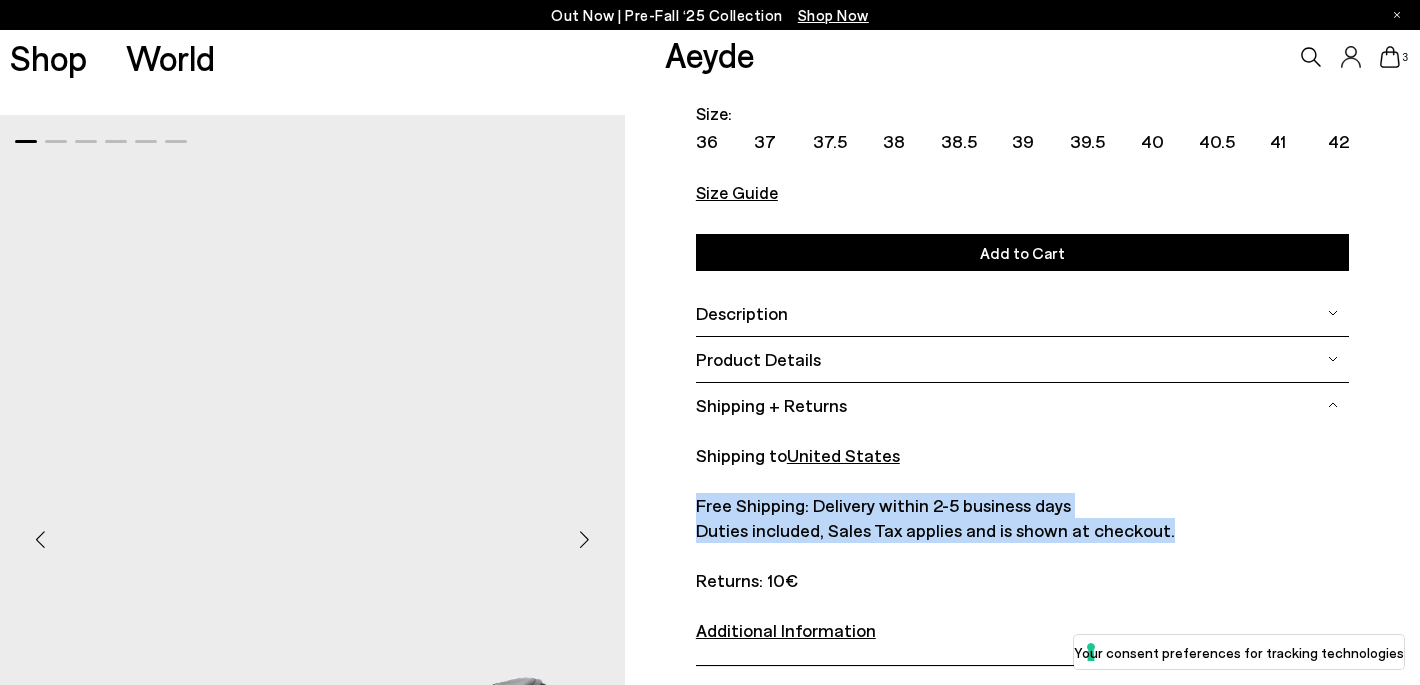 drag, startPoint x: 1169, startPoint y: 523, endPoint x: 1169, endPoint y: 457, distance: 66 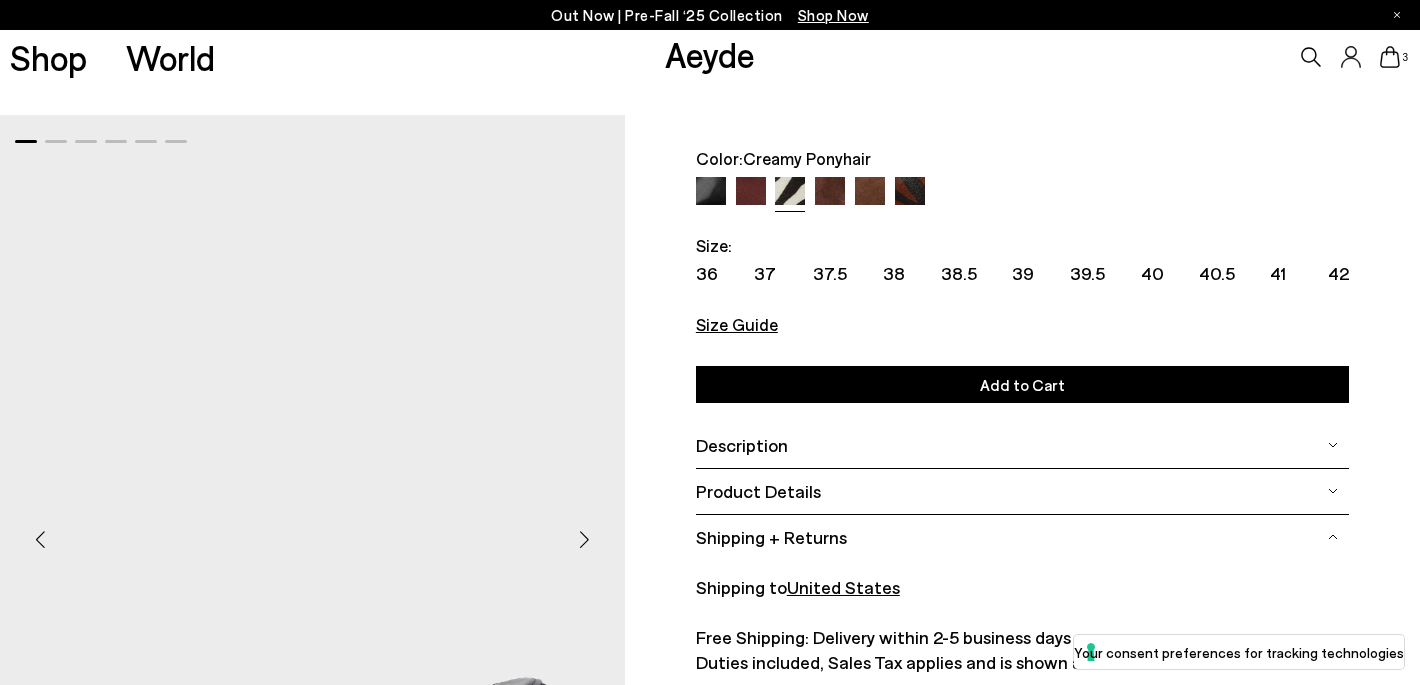scroll, scrollTop: 0, scrollLeft: 0, axis: both 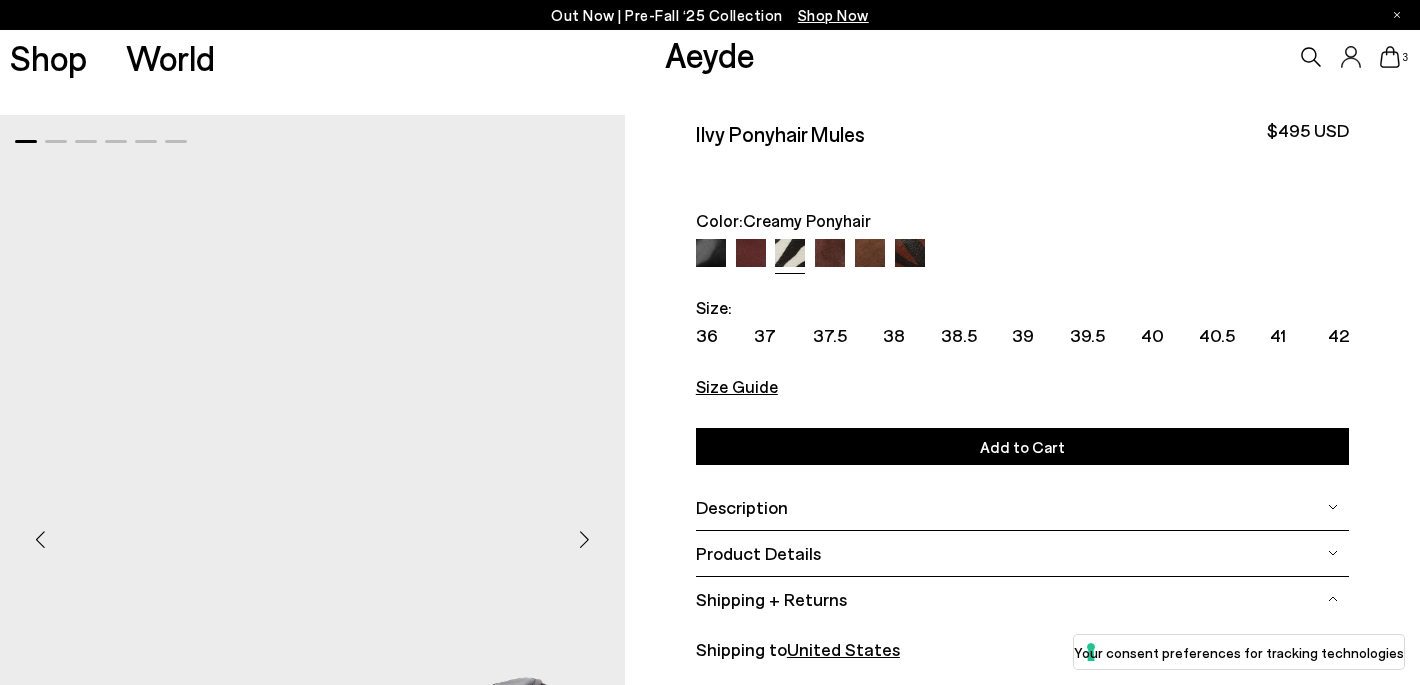 click at bounding box center (830, 254) 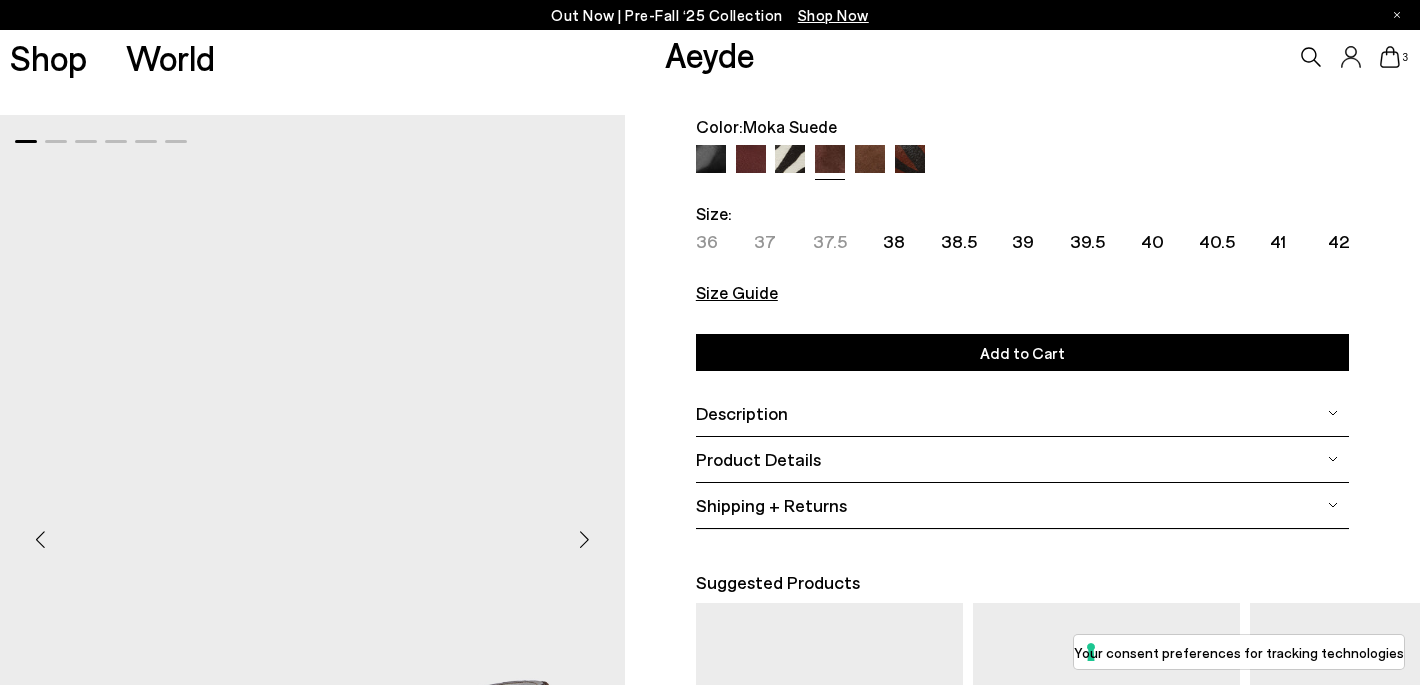 scroll, scrollTop: 65, scrollLeft: 0, axis: vertical 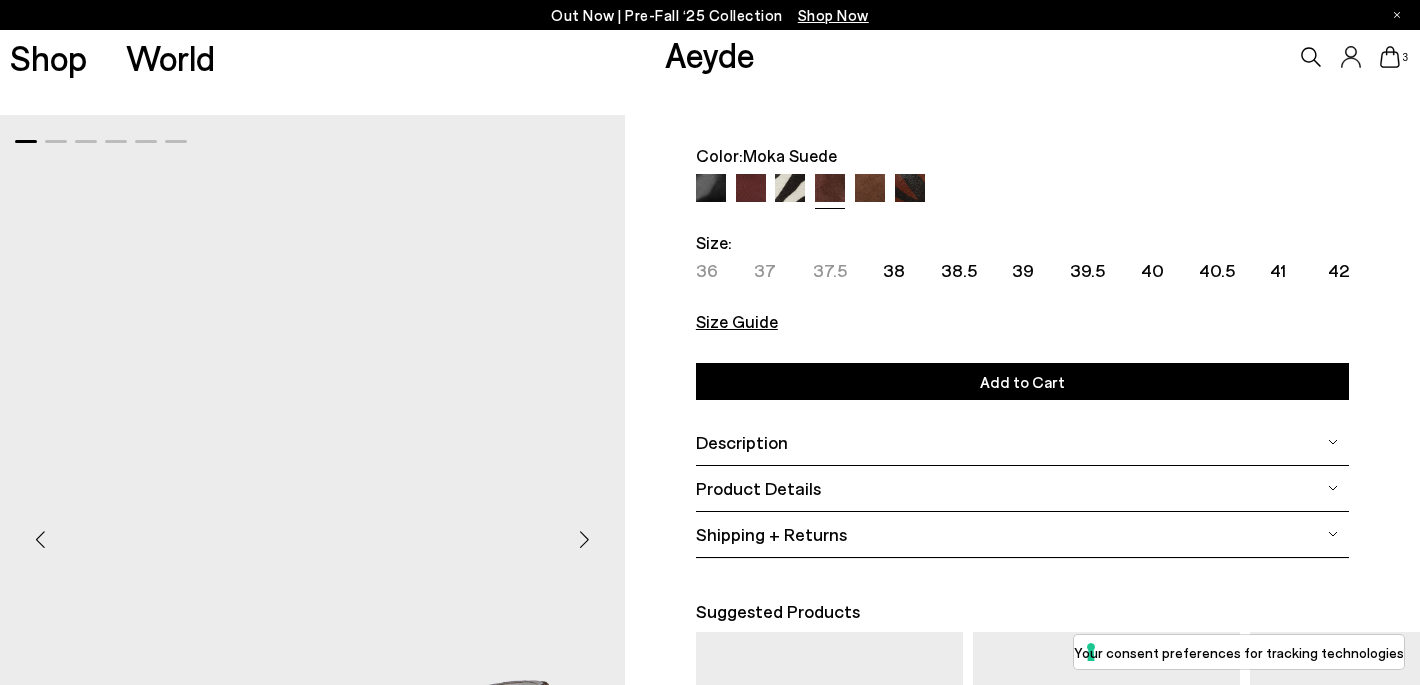 click at bounding box center (870, 189) 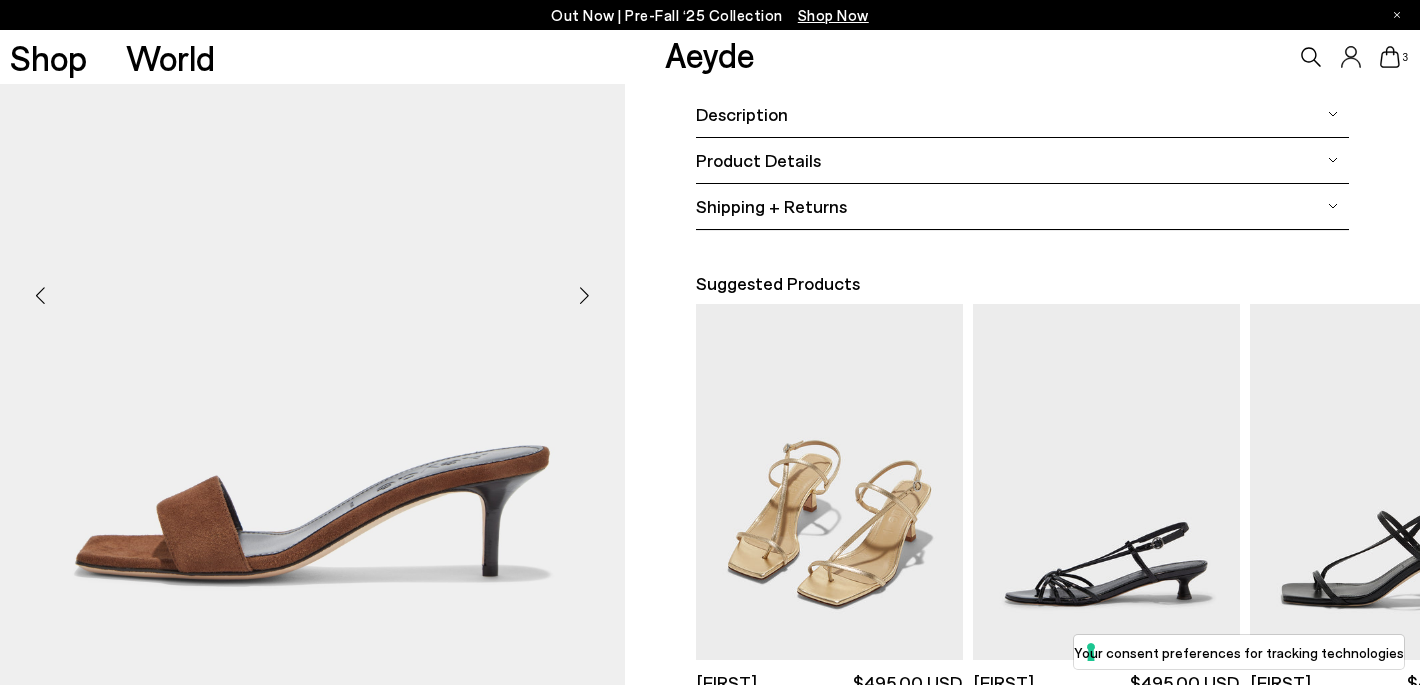 scroll, scrollTop: 387, scrollLeft: 0, axis: vertical 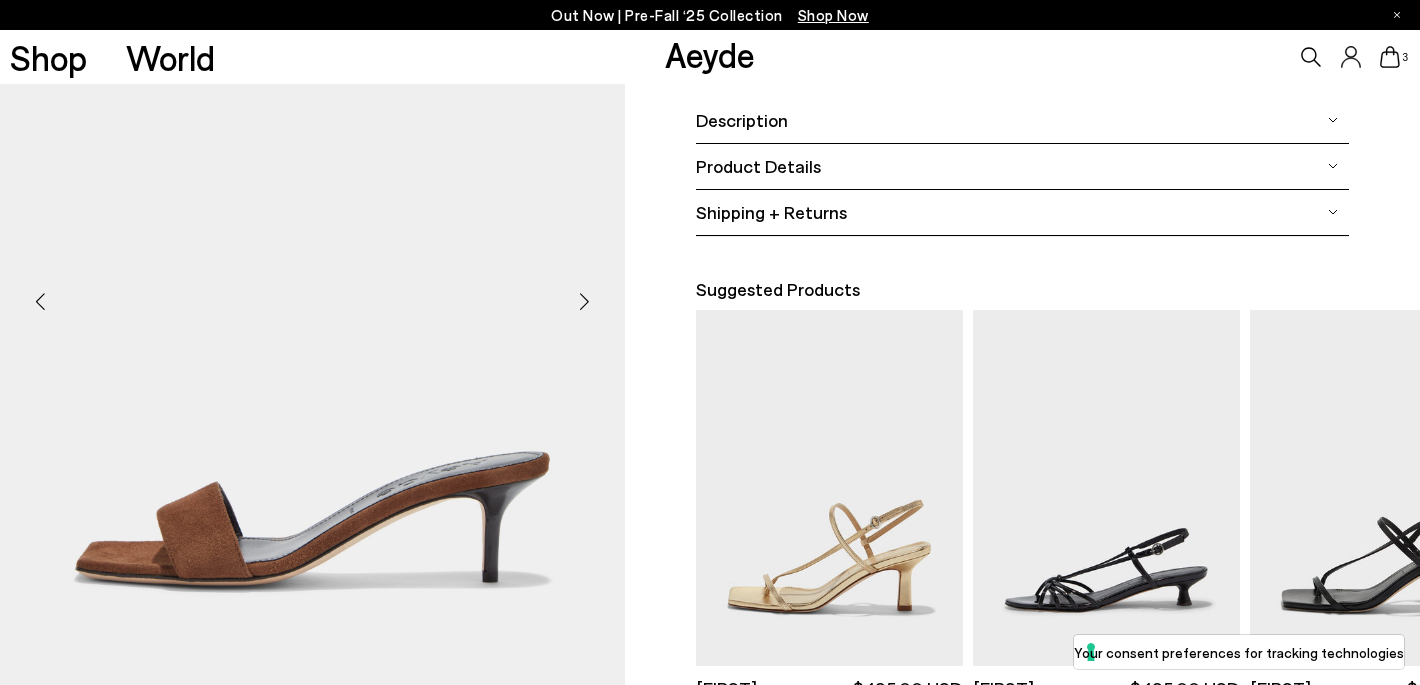 click at bounding box center (585, 302) 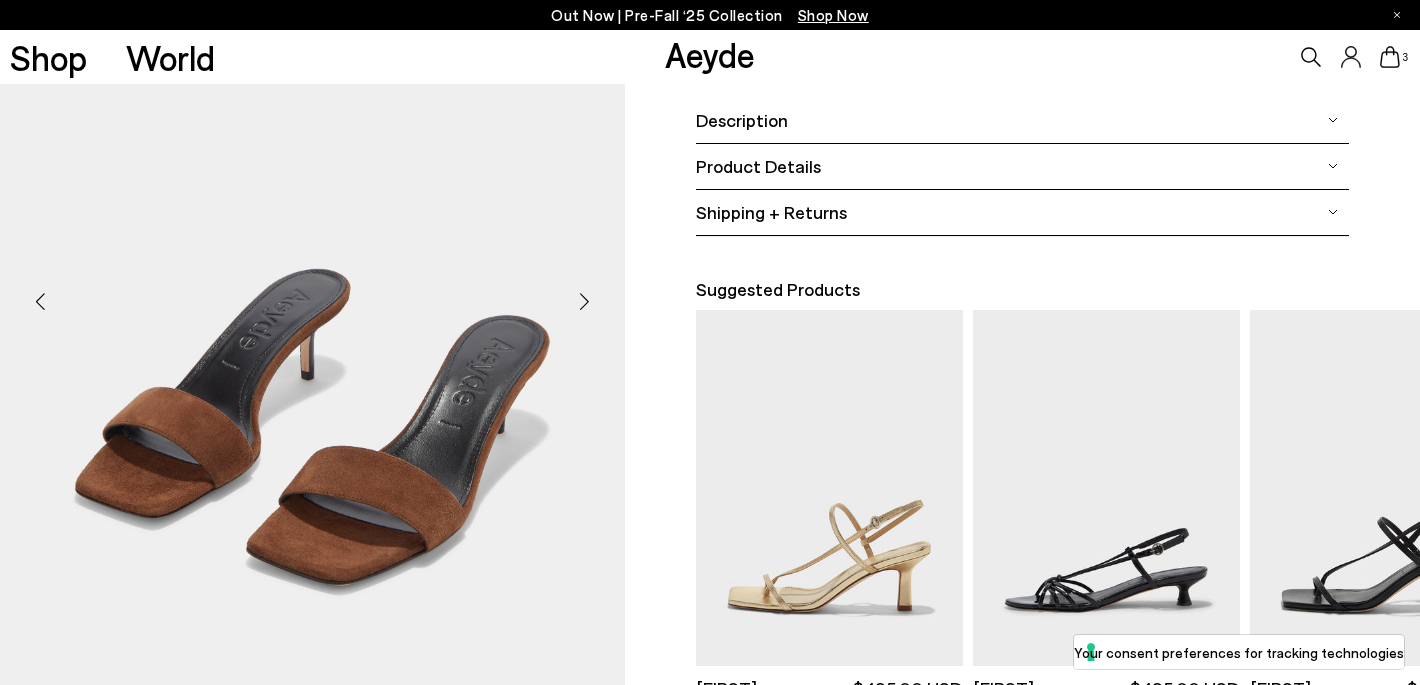 click at bounding box center [585, 302] 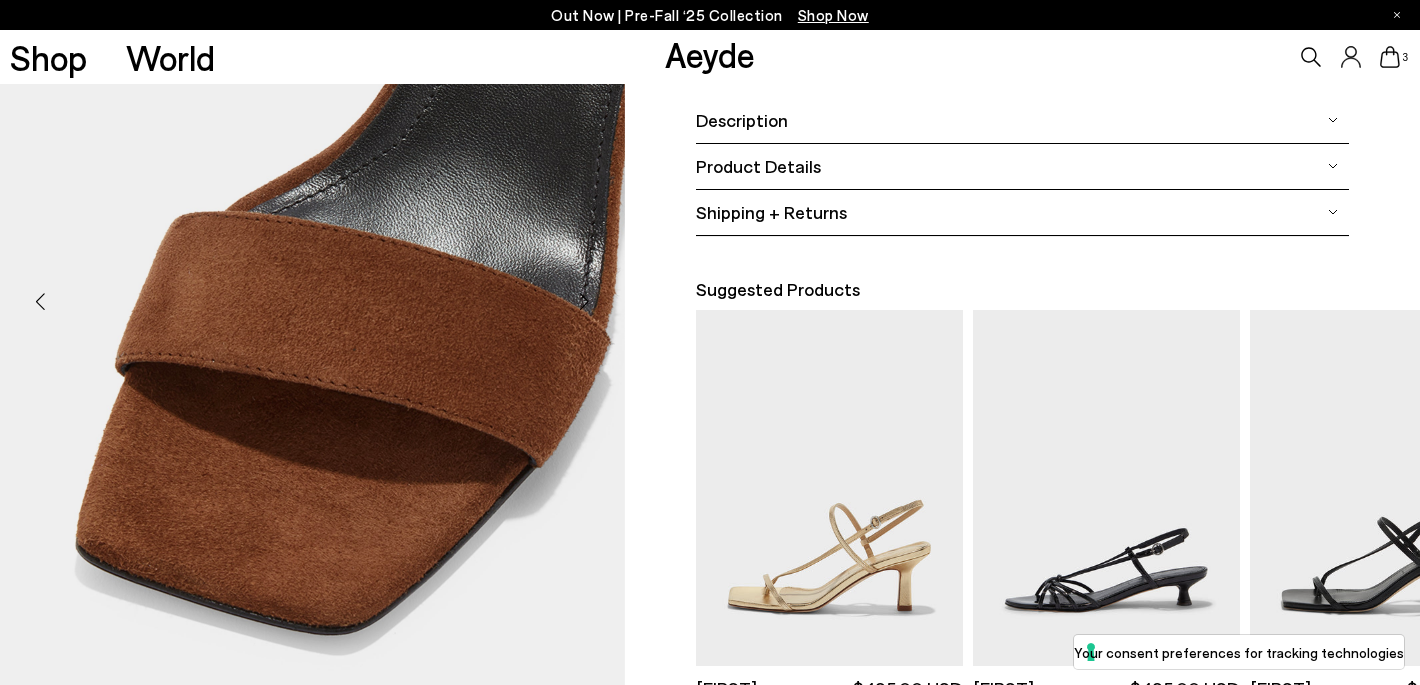 click at bounding box center (585, 302) 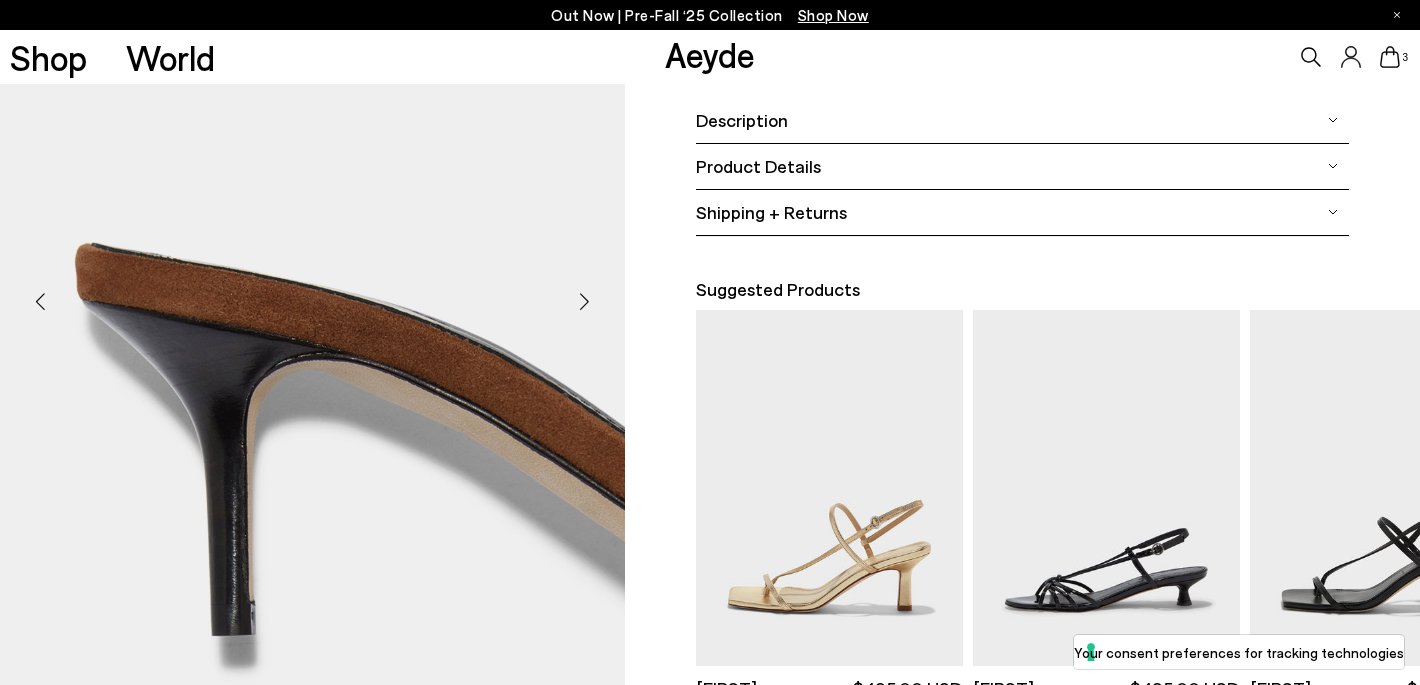 click at bounding box center [585, 302] 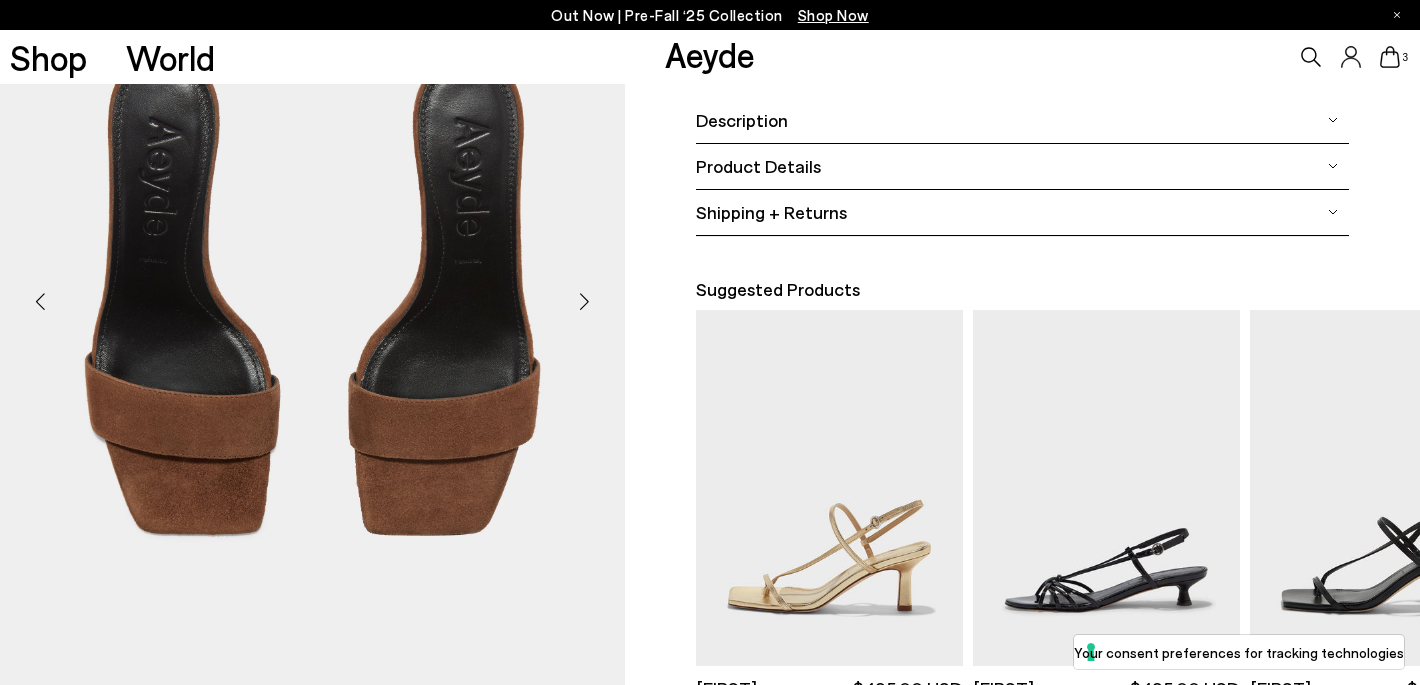 click at bounding box center (585, 302) 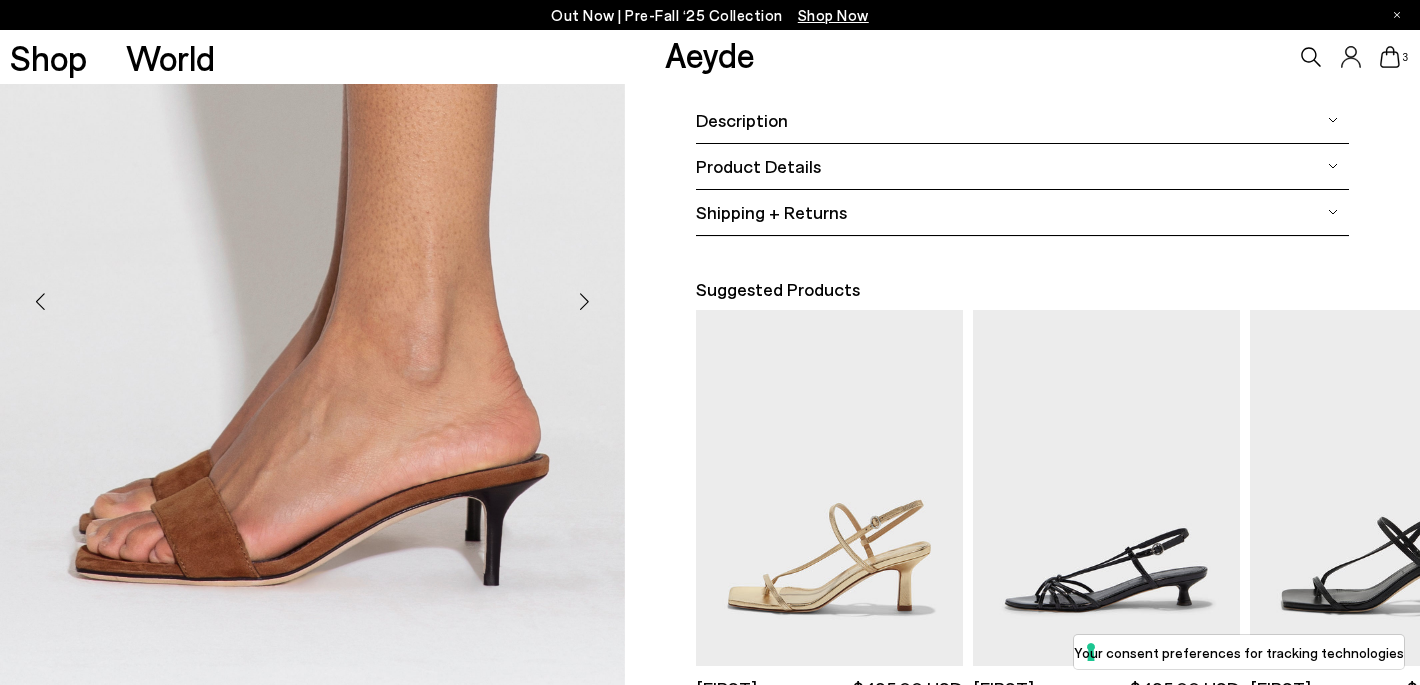 click at bounding box center [585, 302] 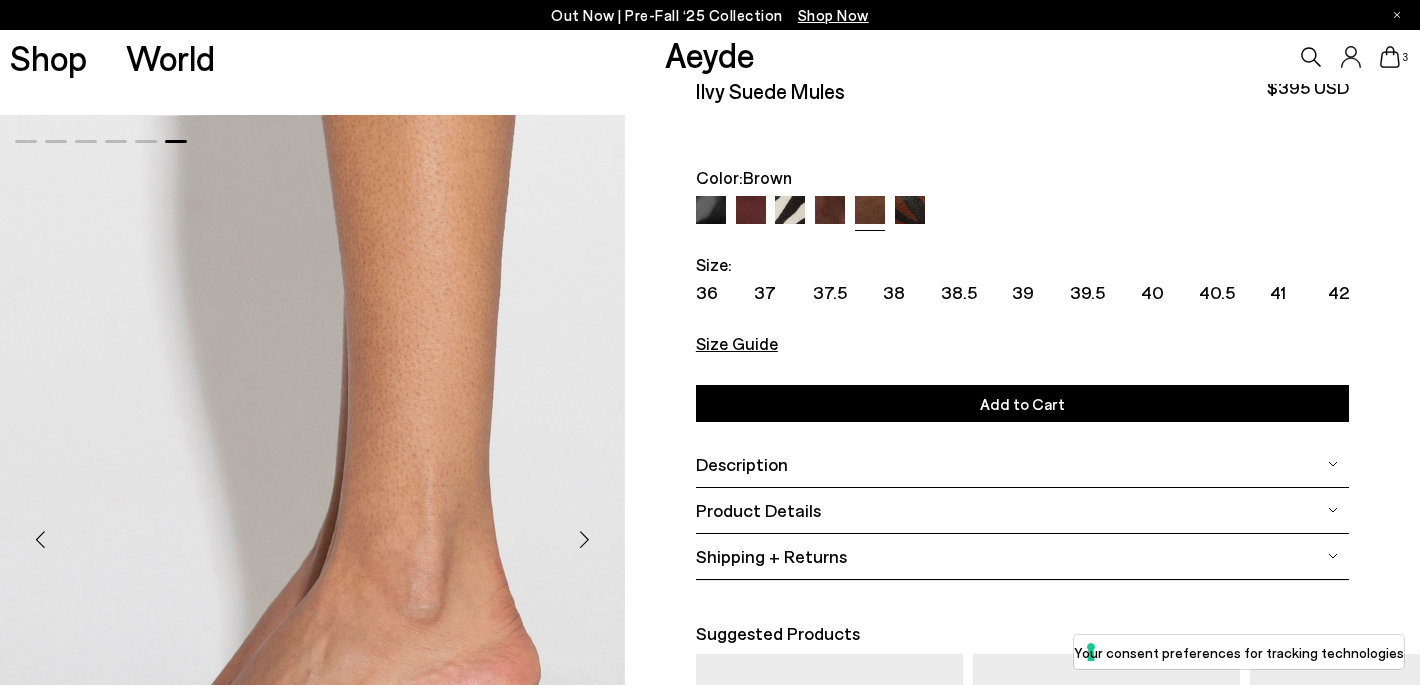 scroll, scrollTop: 0, scrollLeft: 0, axis: both 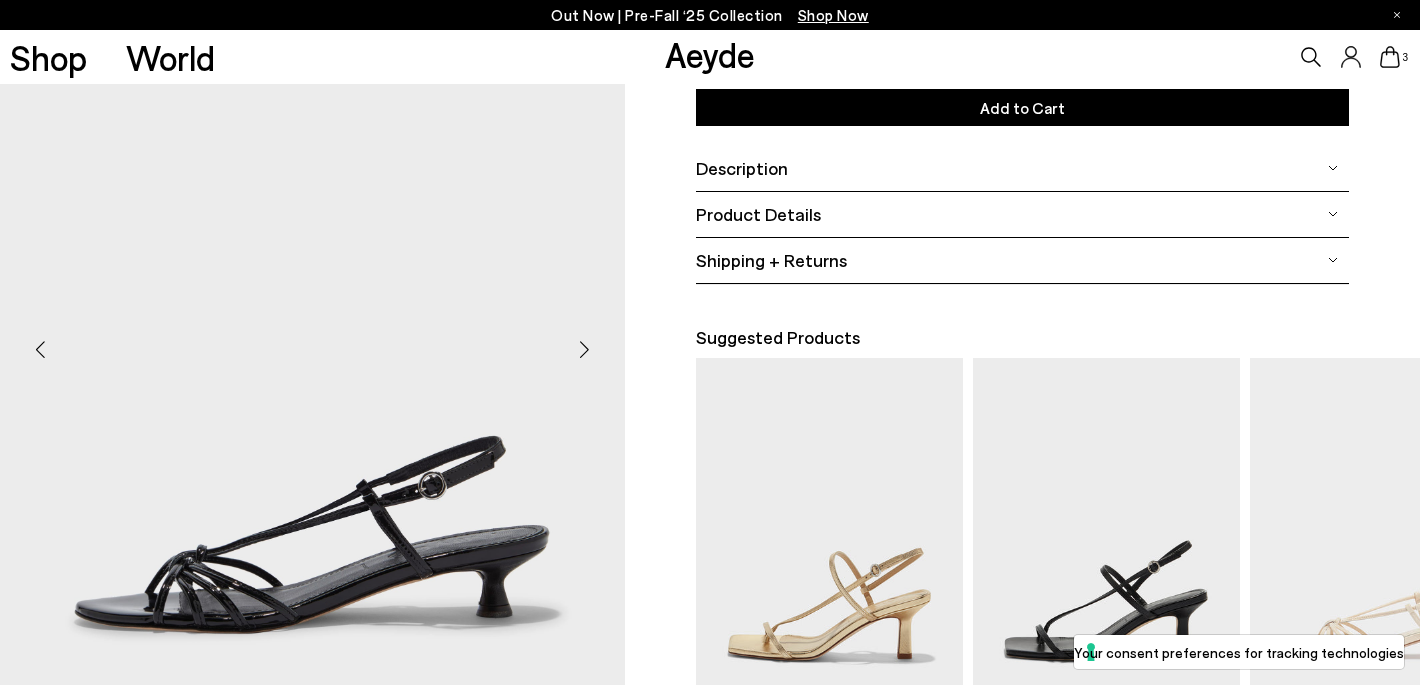 click at bounding box center [585, 350] 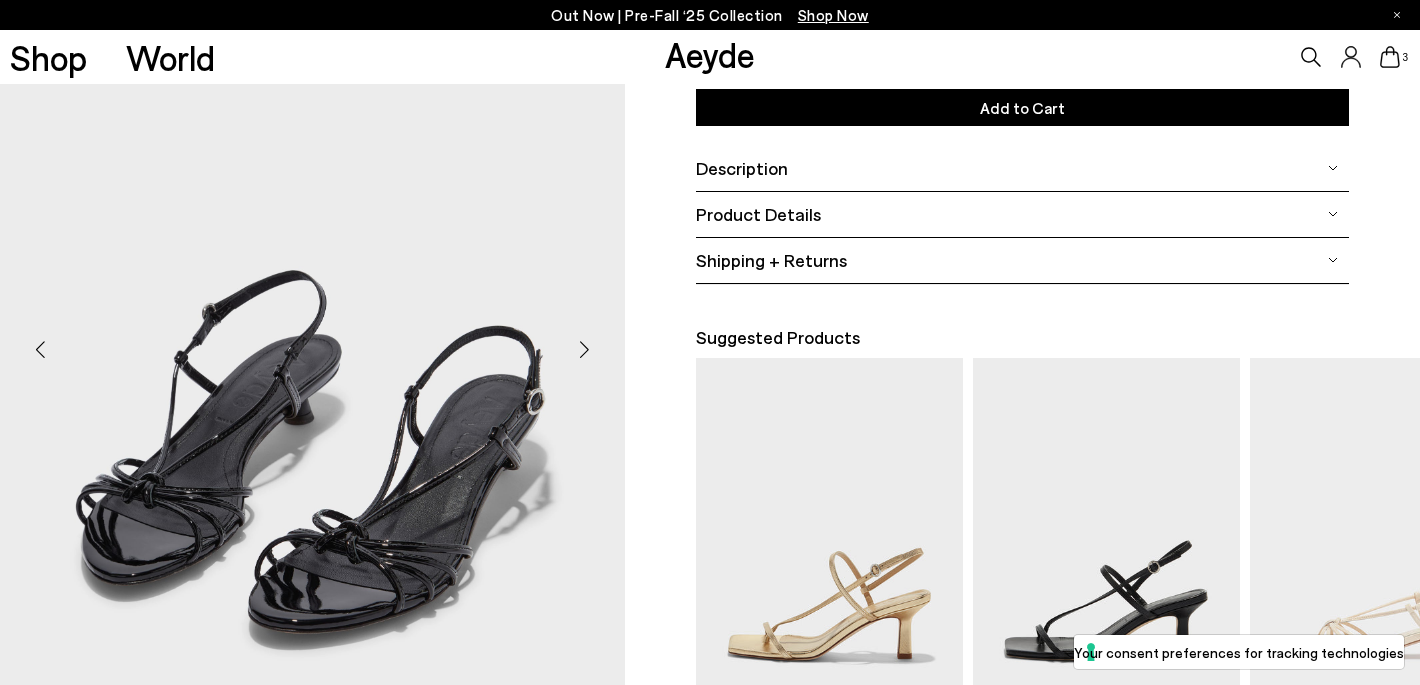 click at bounding box center [585, 350] 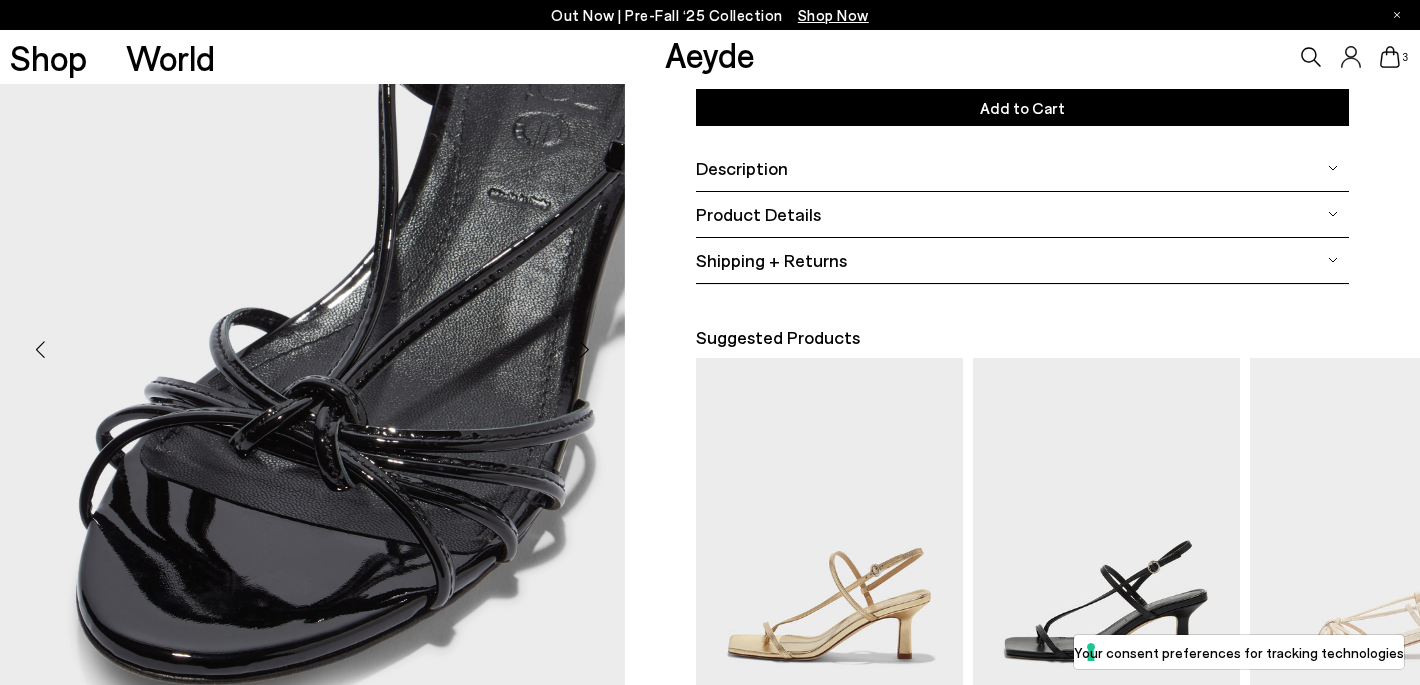 click at bounding box center [585, 350] 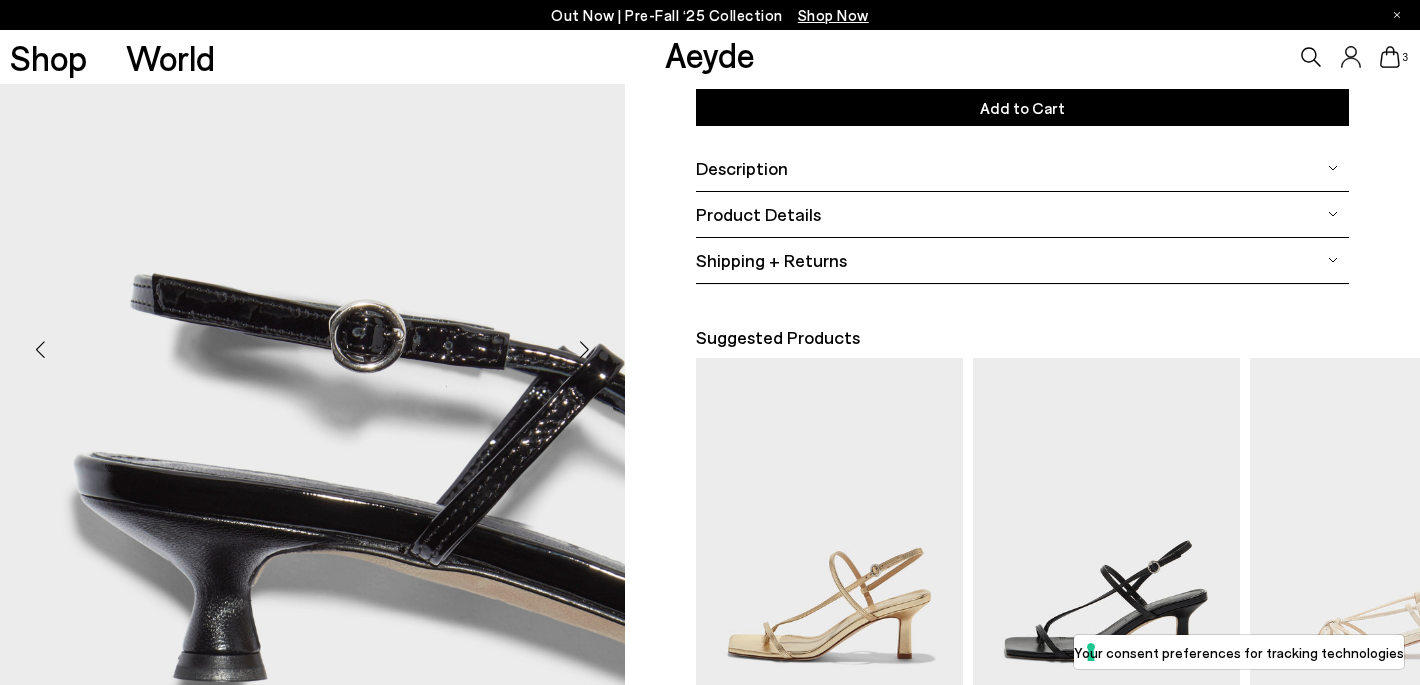 click at bounding box center (585, 350) 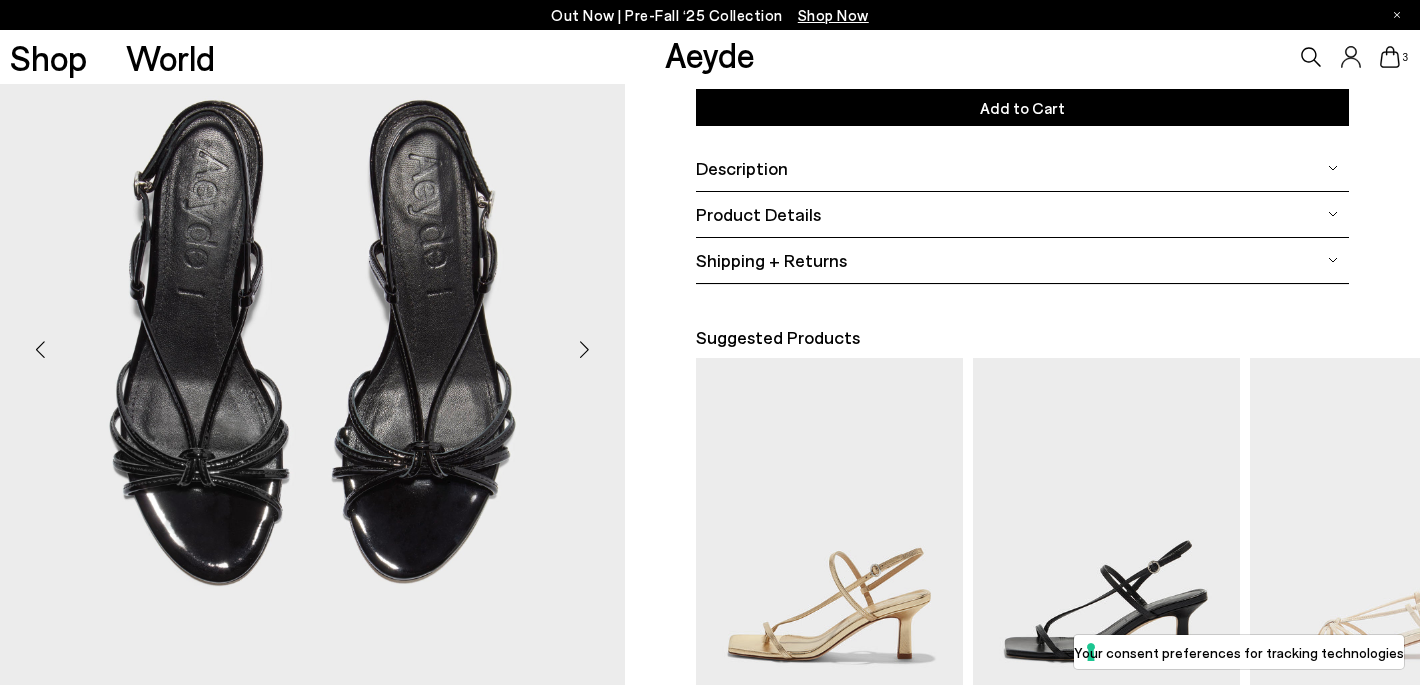 click at bounding box center (585, 350) 